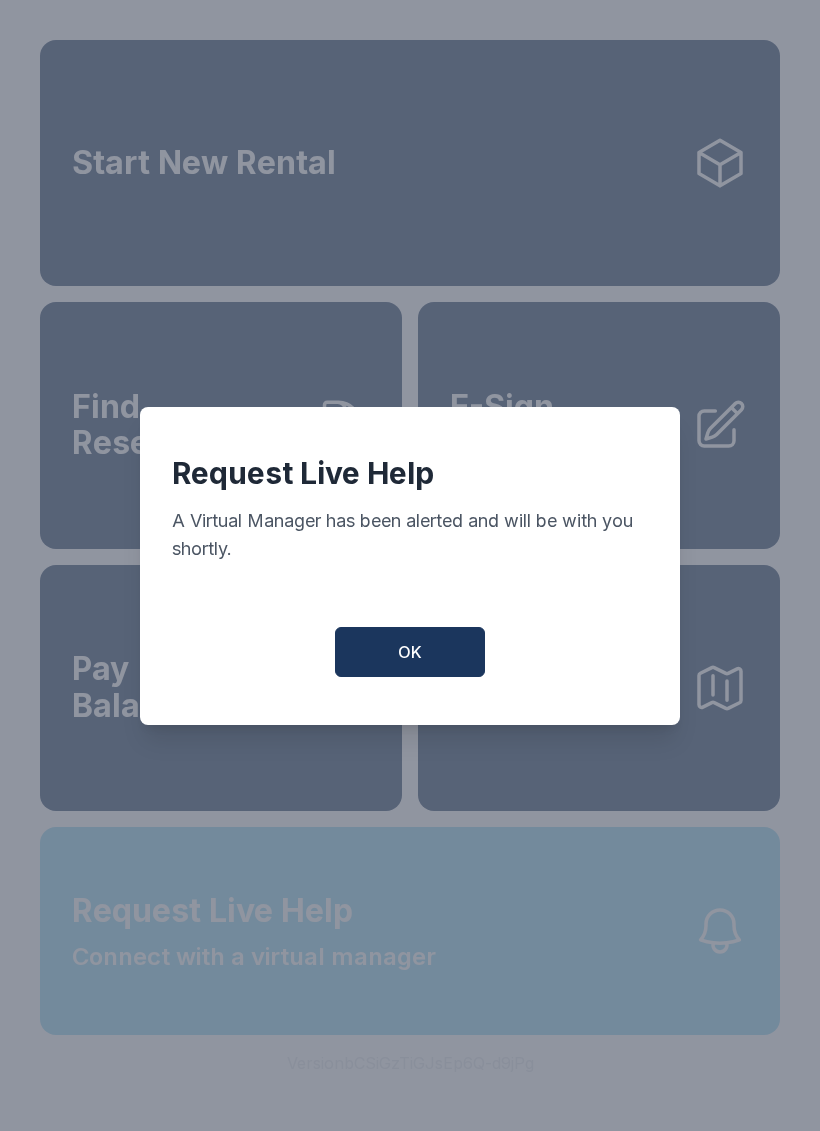 scroll, scrollTop: 0, scrollLeft: 0, axis: both 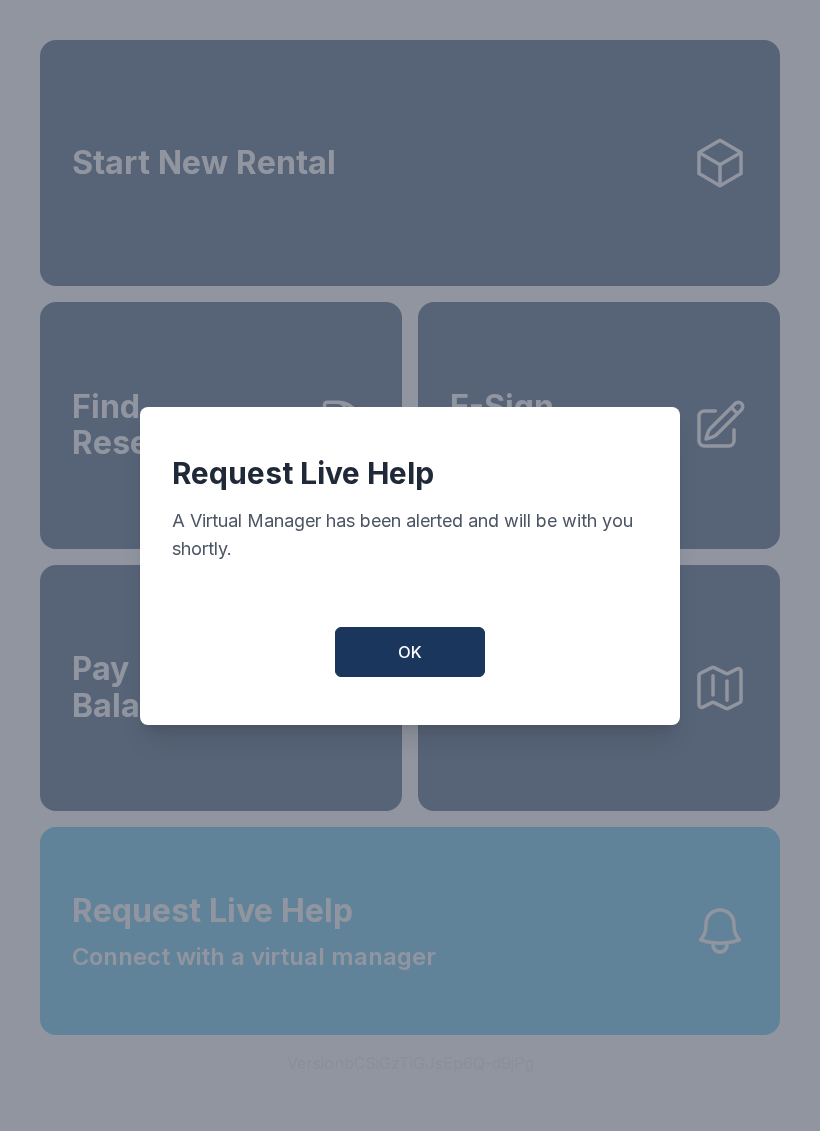 click on "Request Live Help A Virtual Manager has been alerted and will be with you shortly. OK" at bounding box center (410, 566) 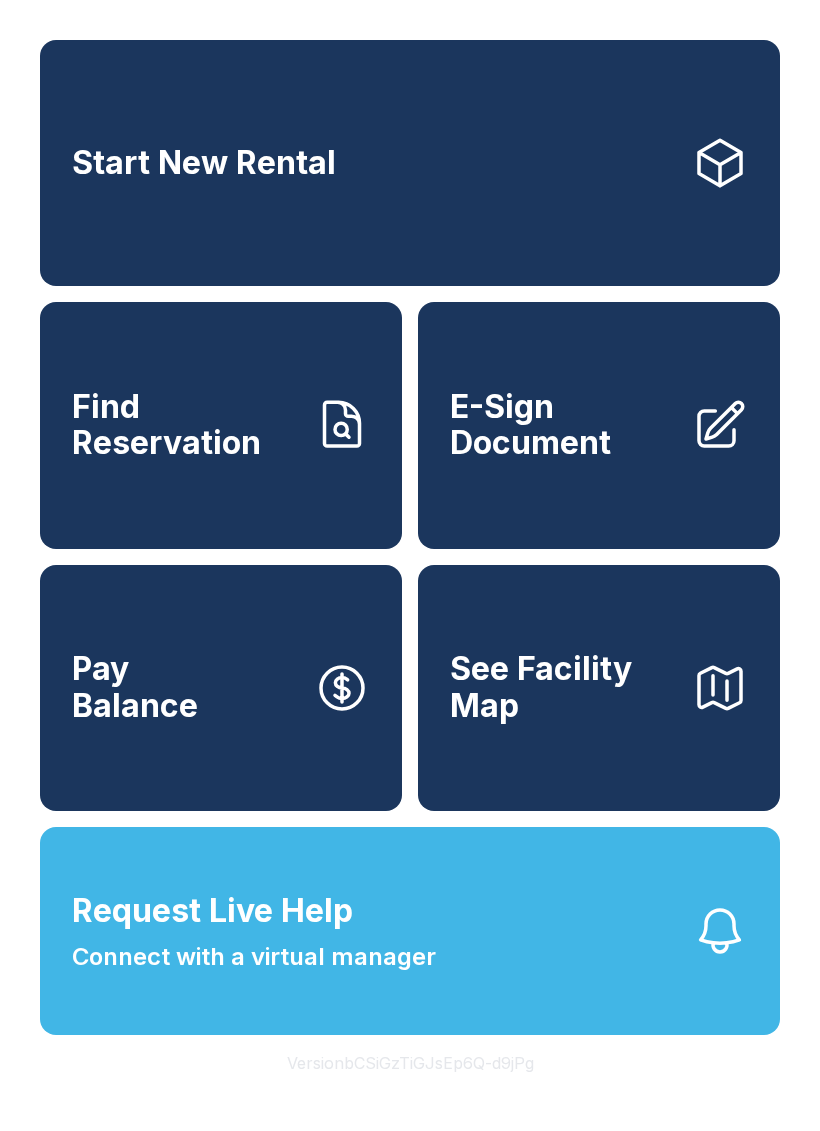 click on "Start New Rental" at bounding box center [410, 163] 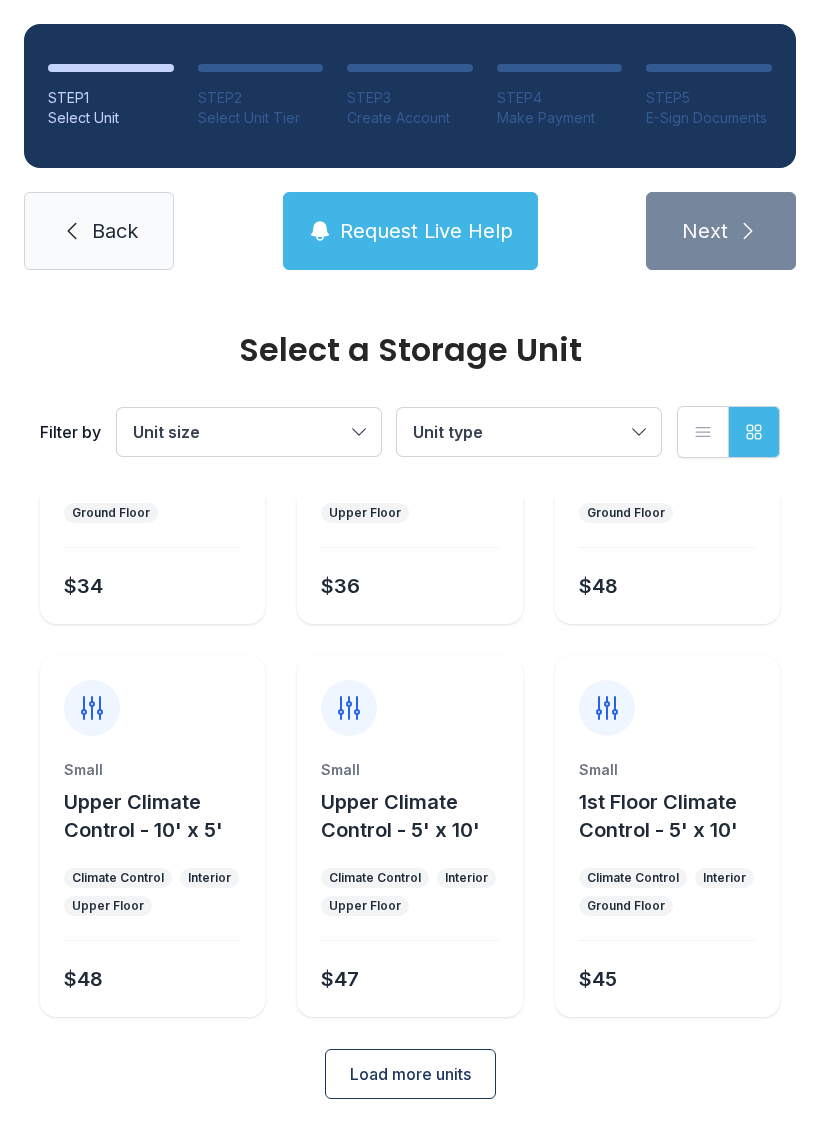 scroll, scrollTop: 238, scrollLeft: 0, axis: vertical 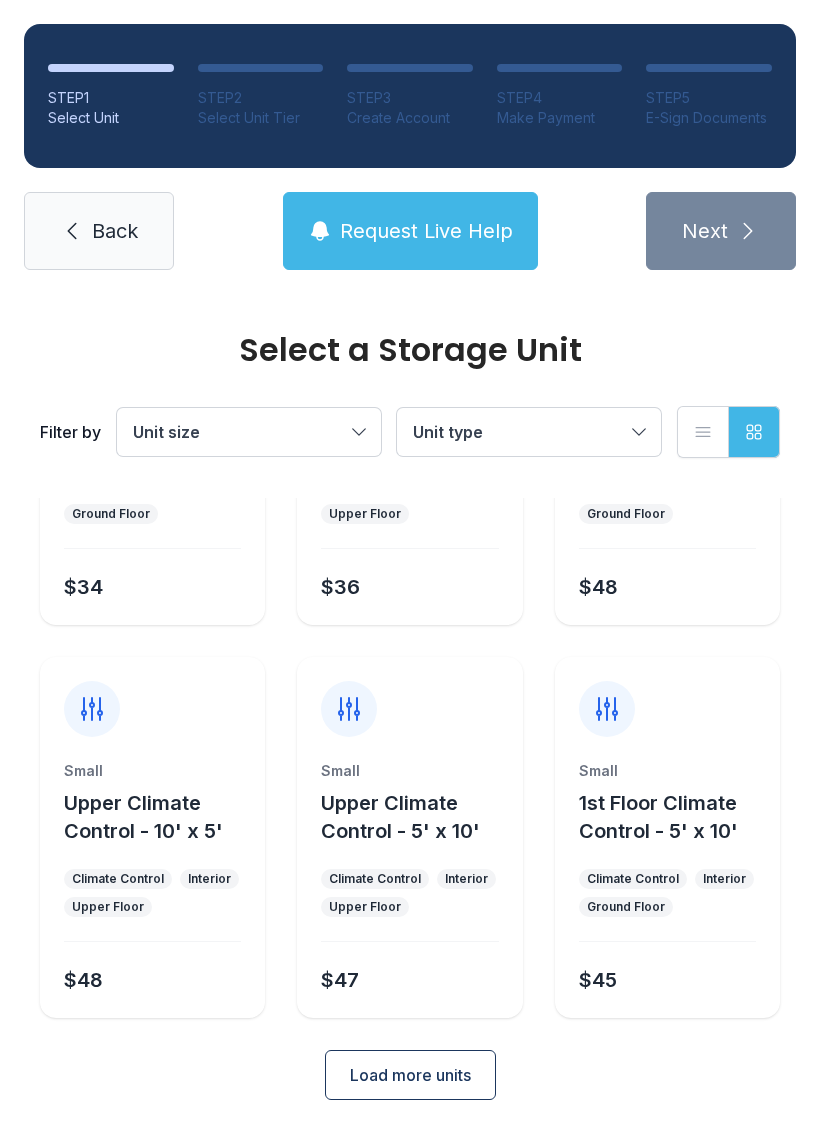 click on "Load more units" at bounding box center [410, 1075] 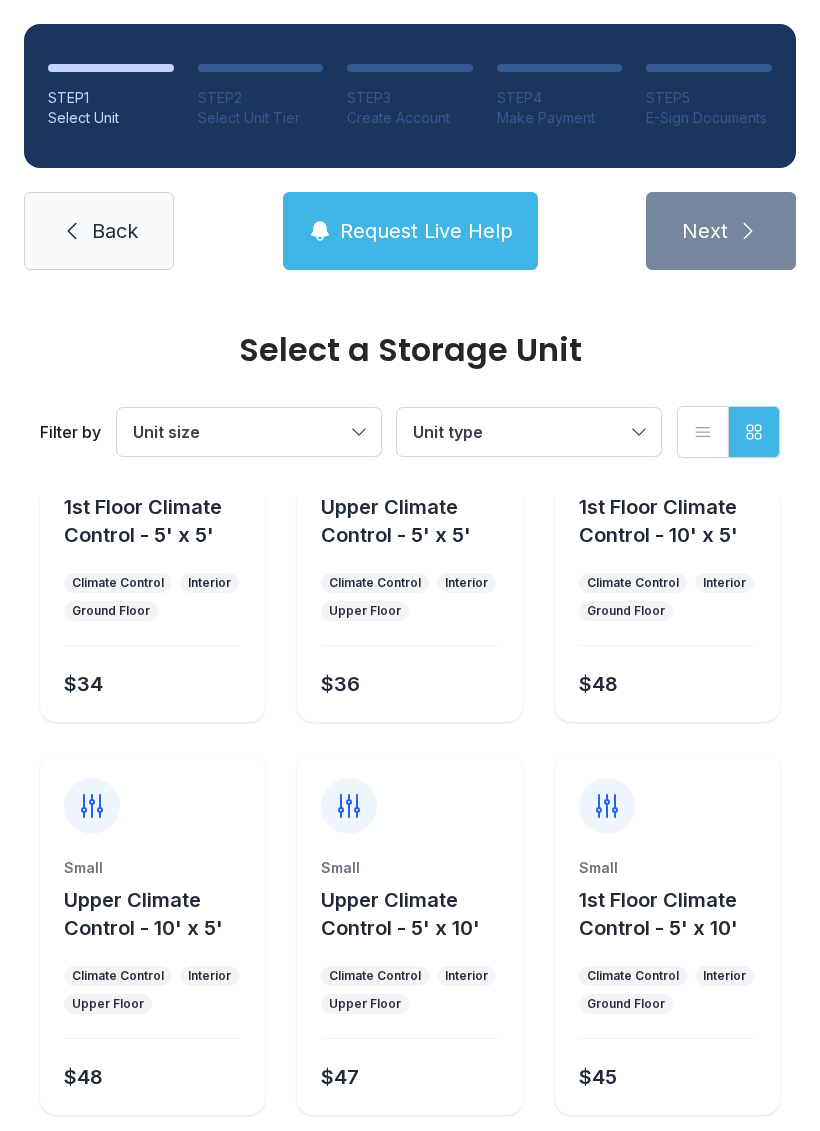 scroll, scrollTop: 138, scrollLeft: 0, axis: vertical 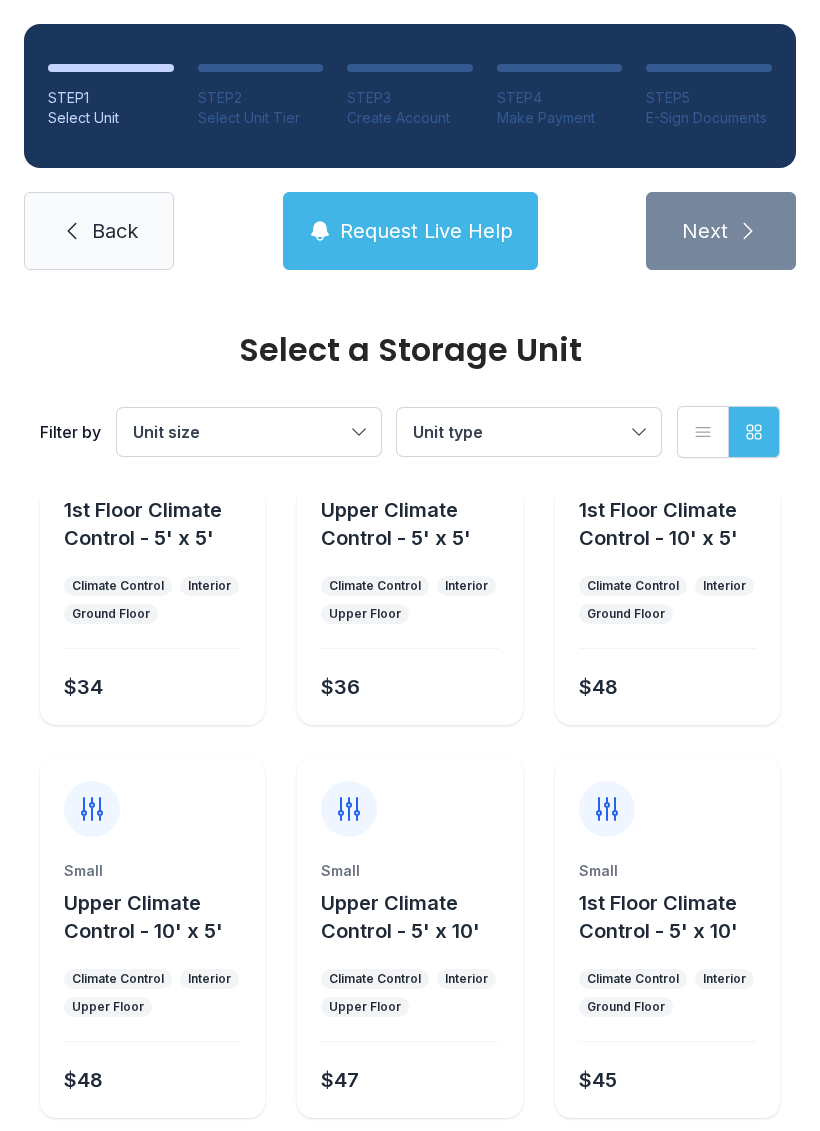 click on "1st Floor Climate Control - 10' x 5'" at bounding box center [160, 524] 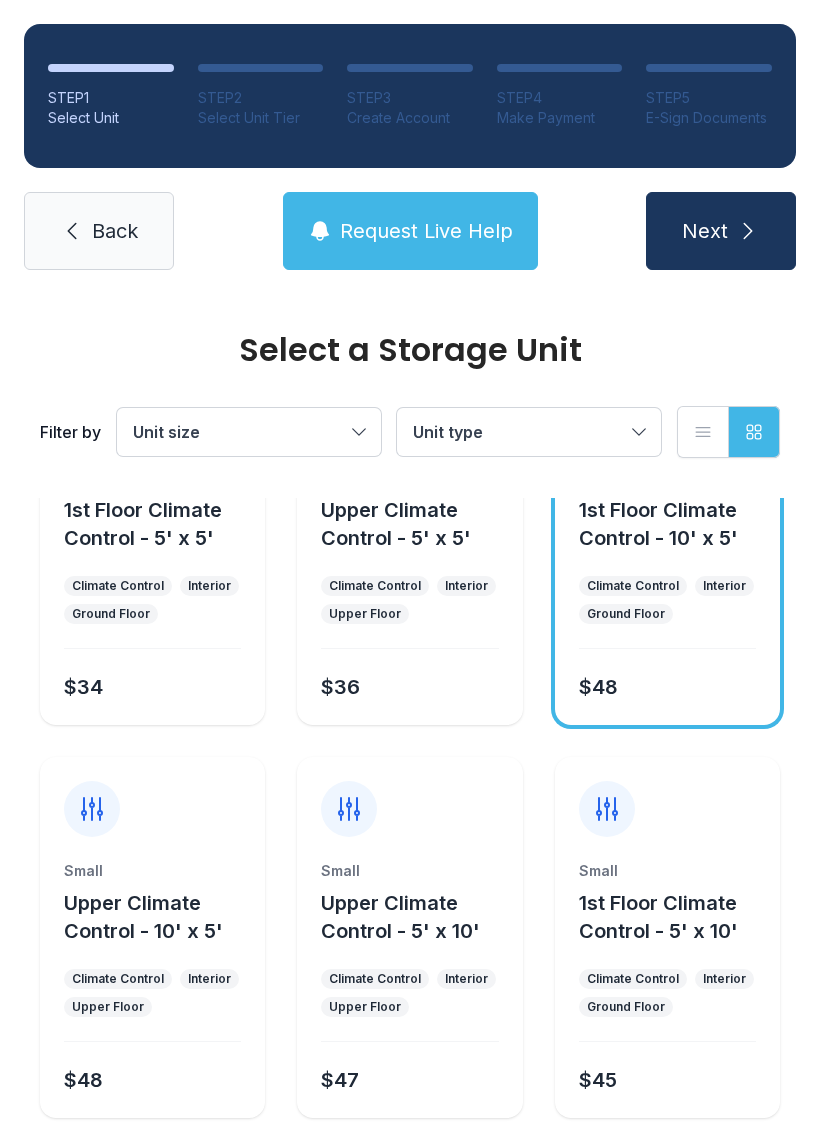 click on "Next" at bounding box center (721, 231) 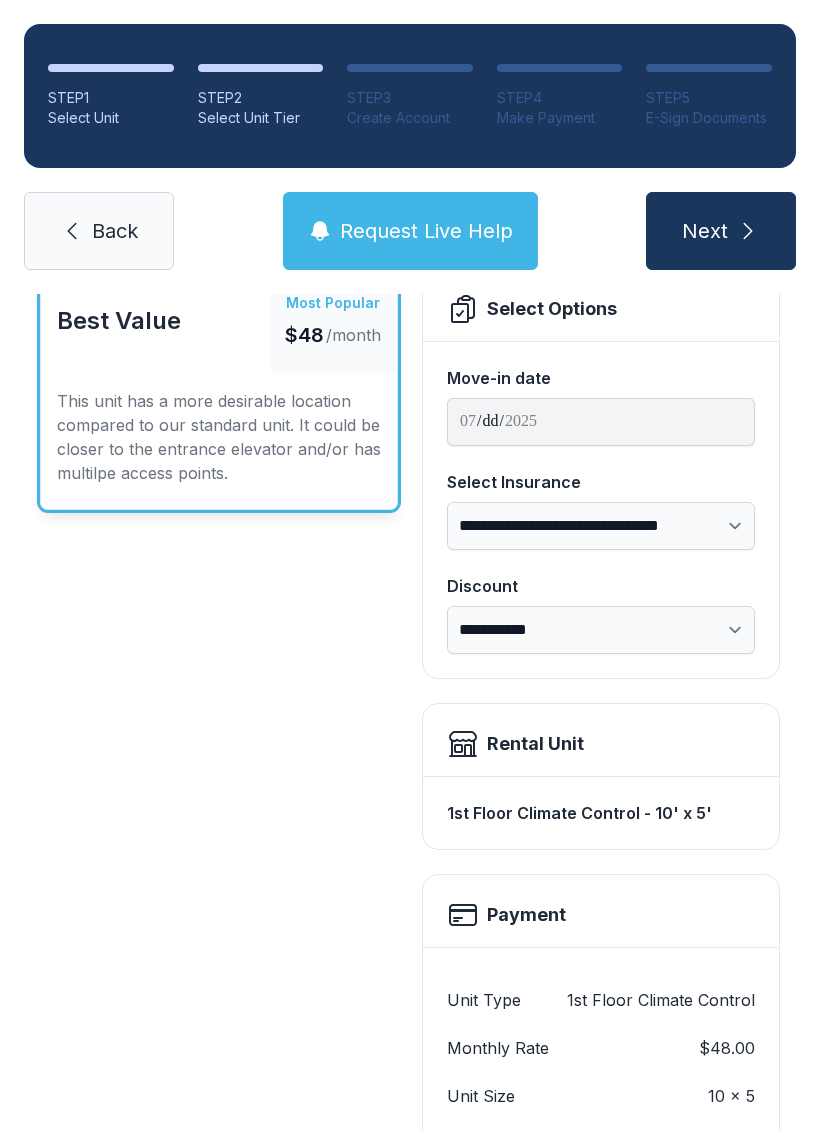 scroll, scrollTop: 0, scrollLeft: 0, axis: both 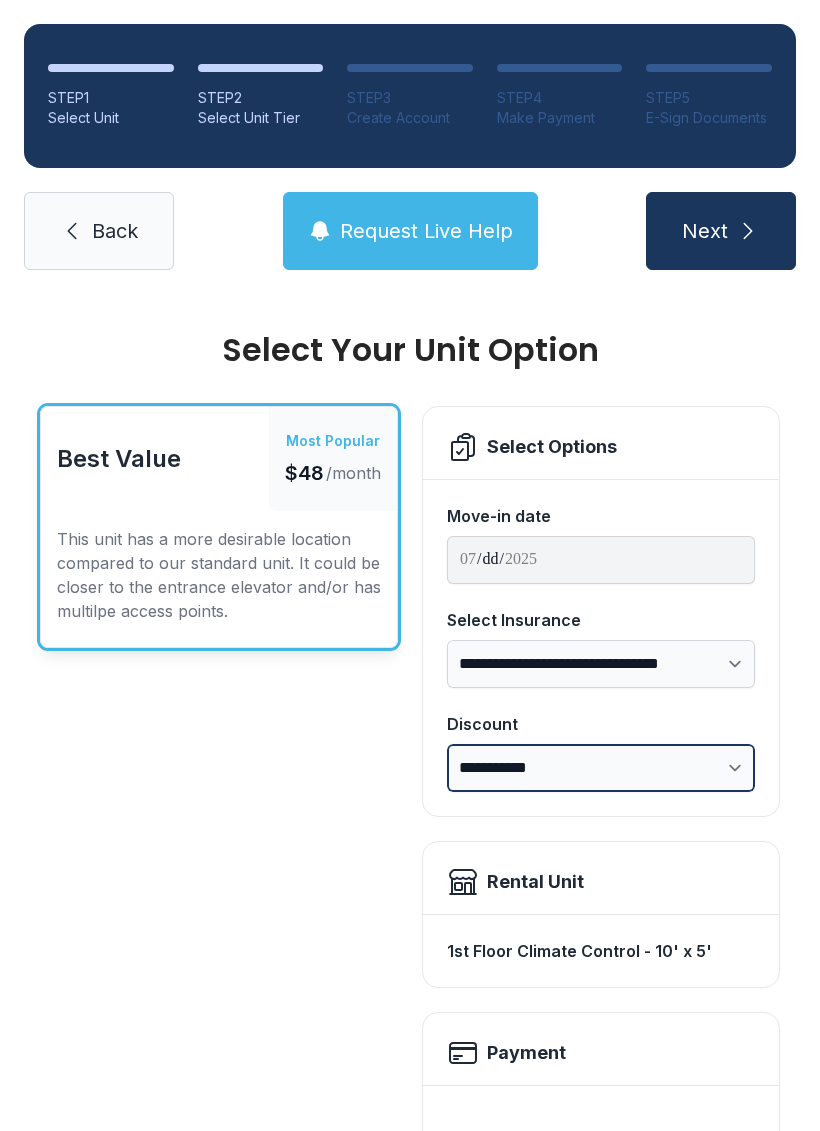 click on "**********" at bounding box center [601, 768] 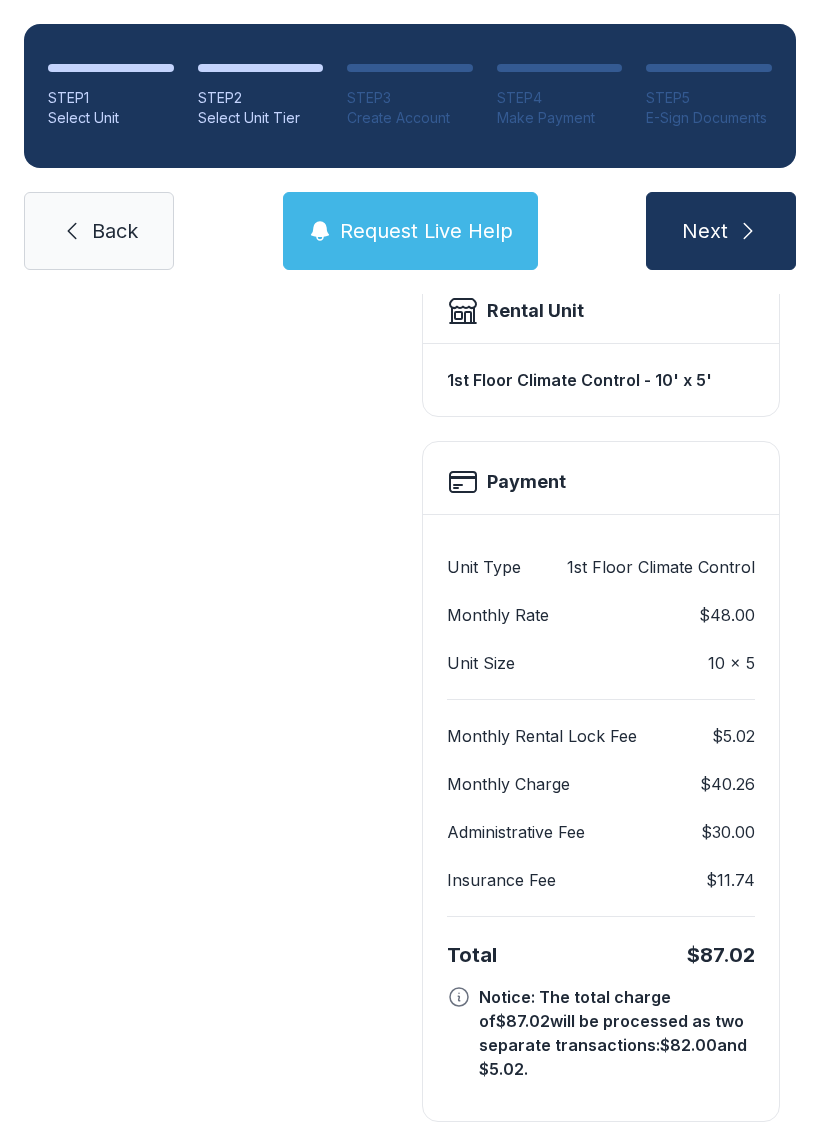 scroll, scrollTop: 569, scrollLeft: 0, axis: vertical 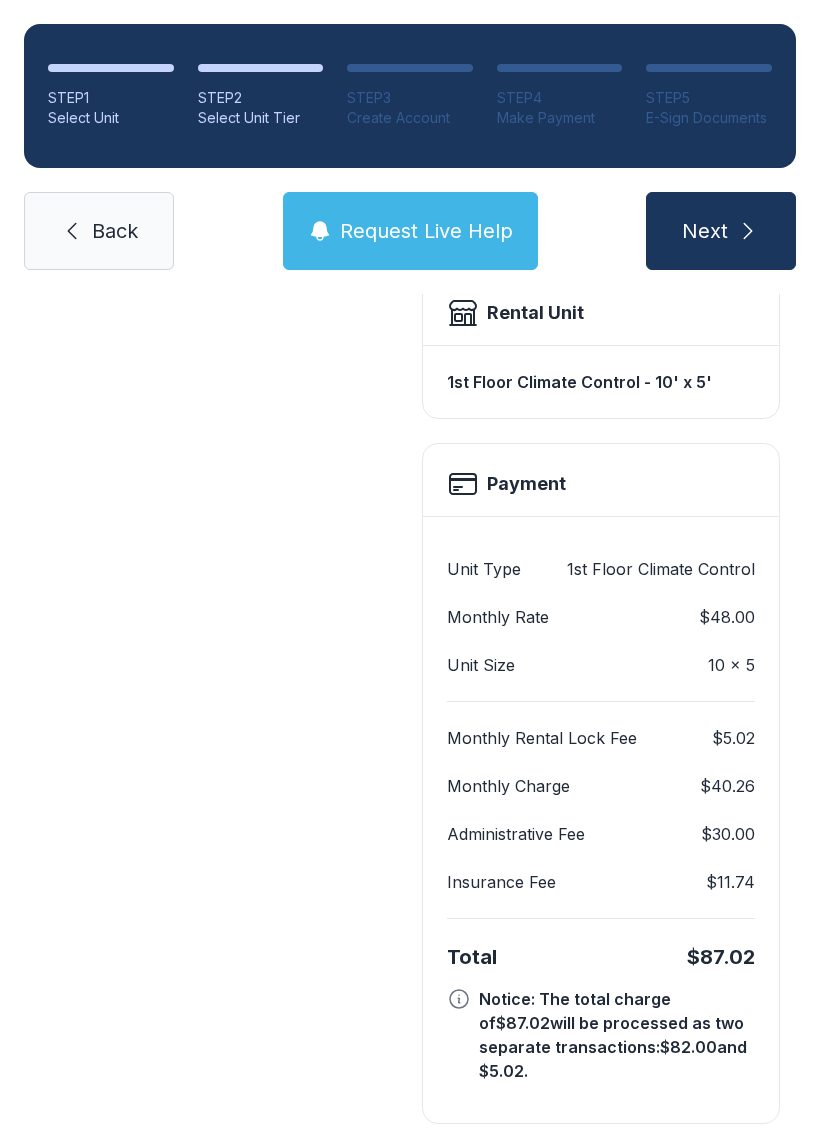 click on "Back" at bounding box center (115, 231) 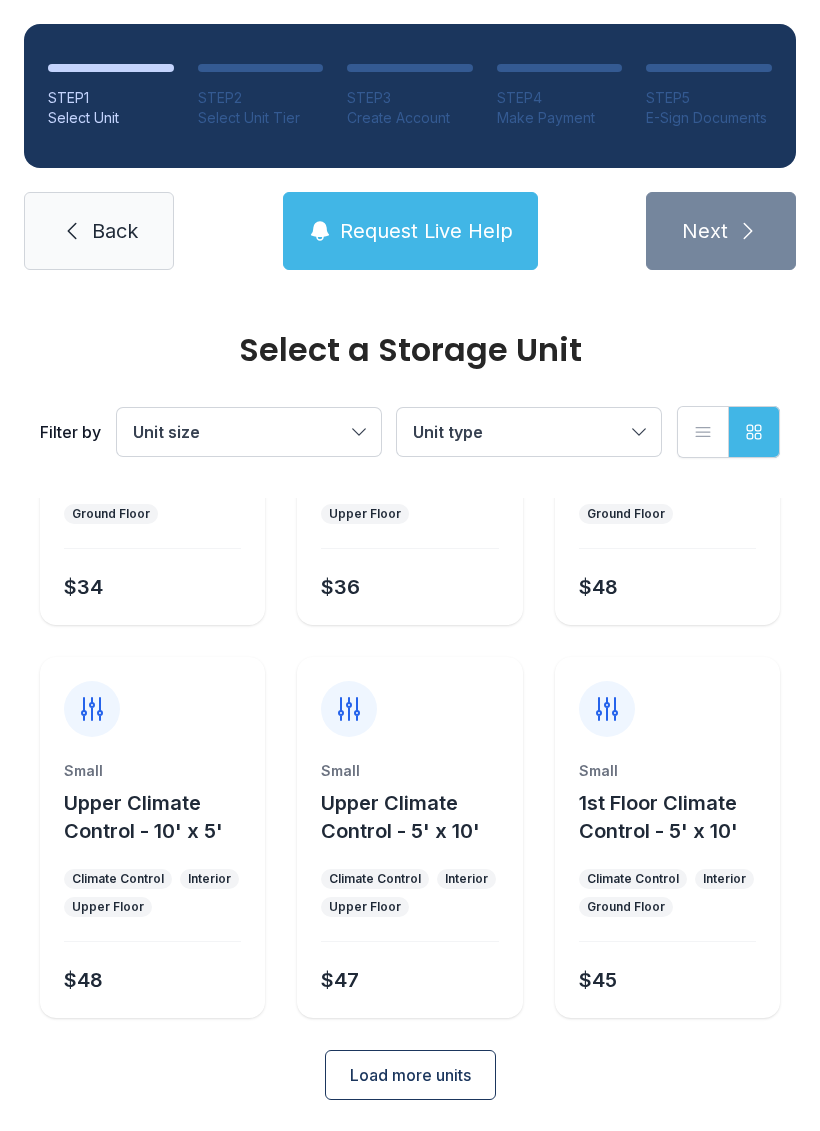 click on "Load more units" at bounding box center [410, 1075] 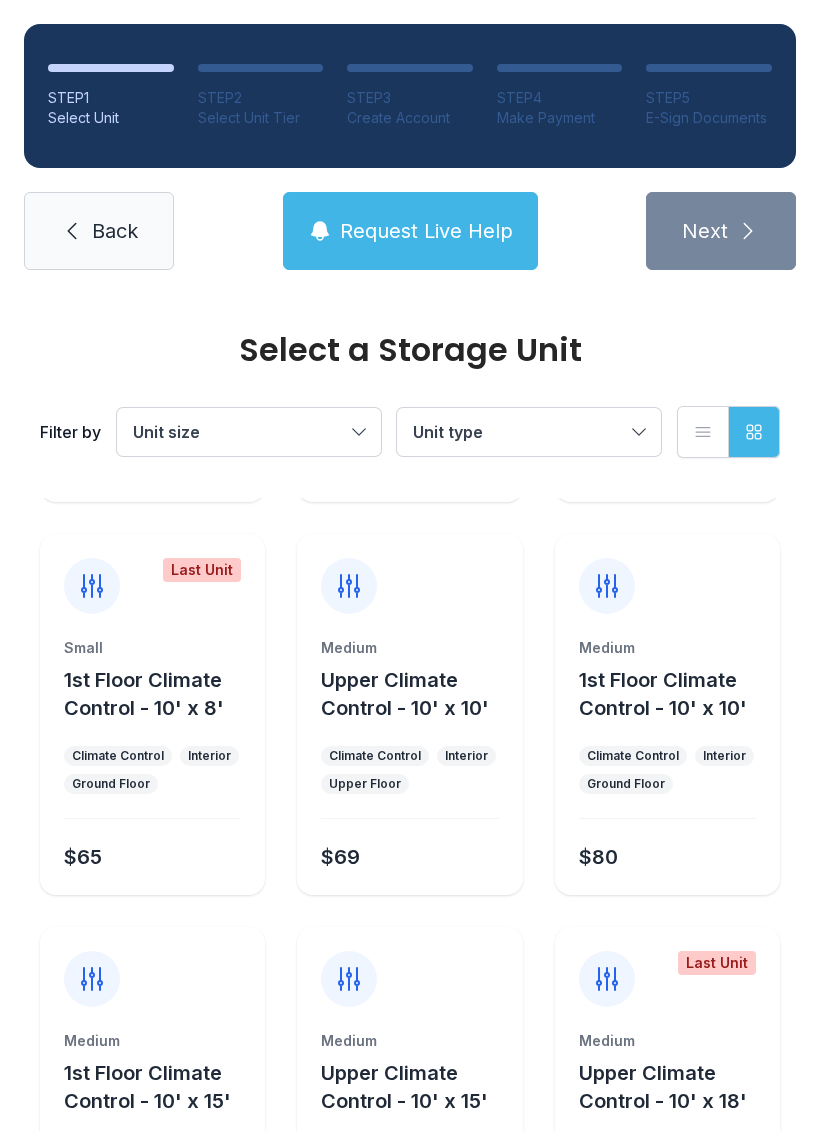 scroll, scrollTop: 758, scrollLeft: 0, axis: vertical 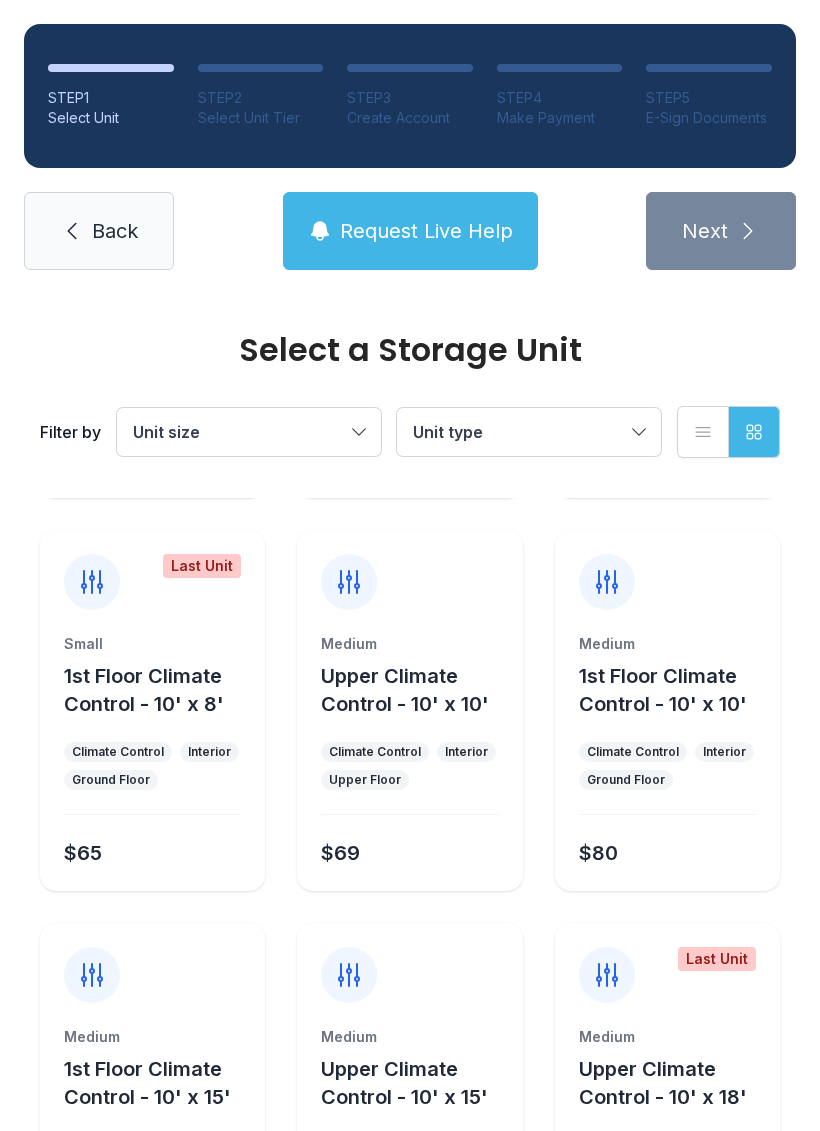 click on "Unit size" at bounding box center [239, 432] 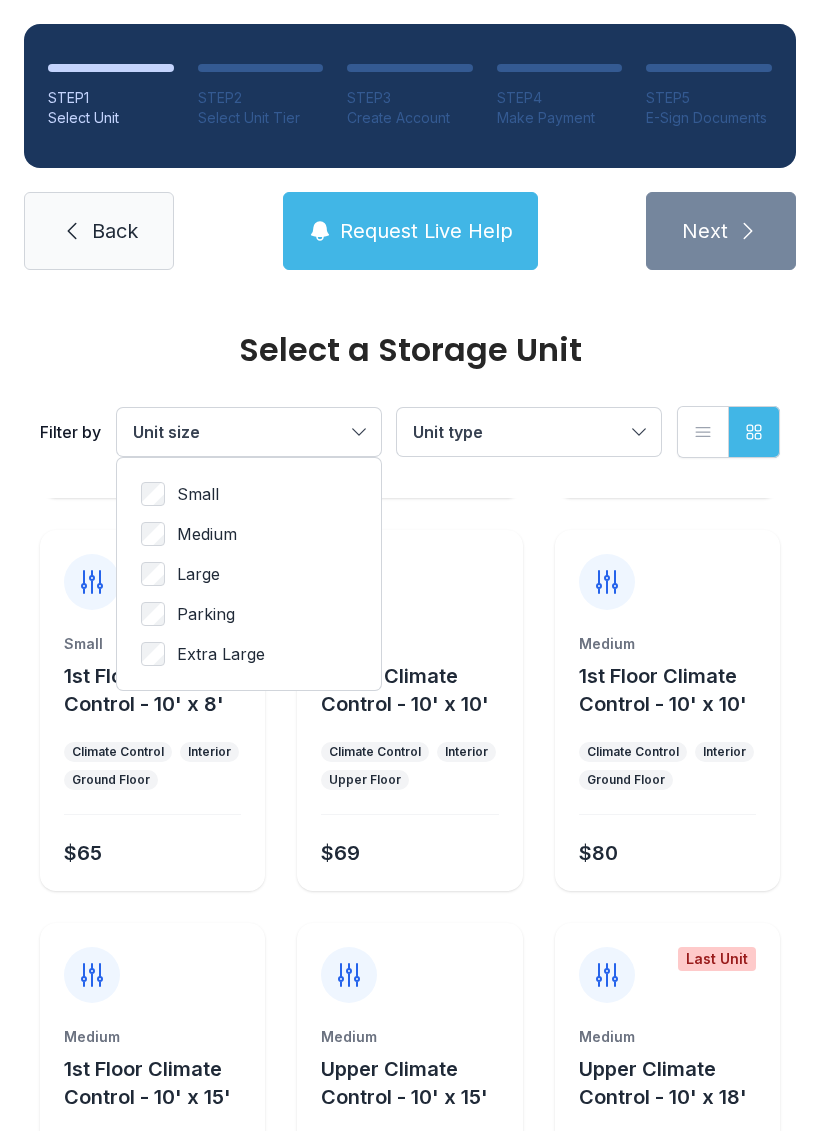 scroll, scrollTop: 549, scrollLeft: 0, axis: vertical 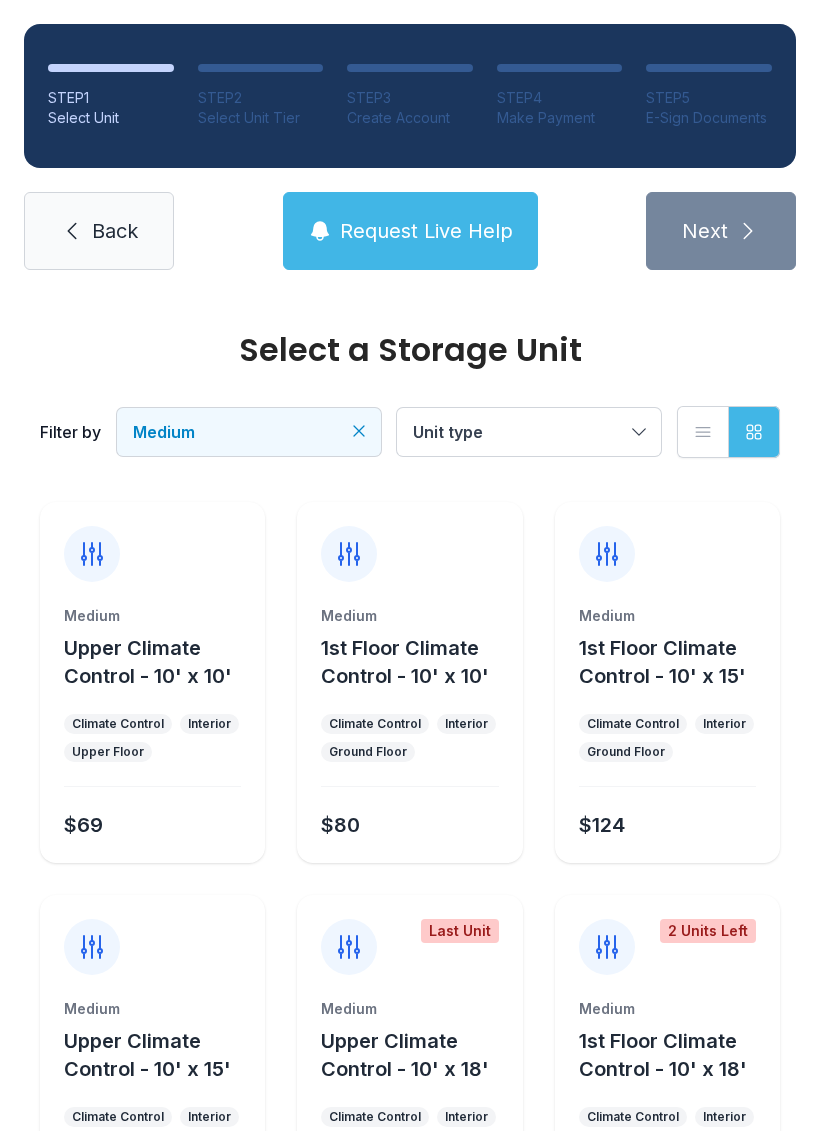click on "1st Floor Climate Control - 10' x 10'" at bounding box center [148, 662] 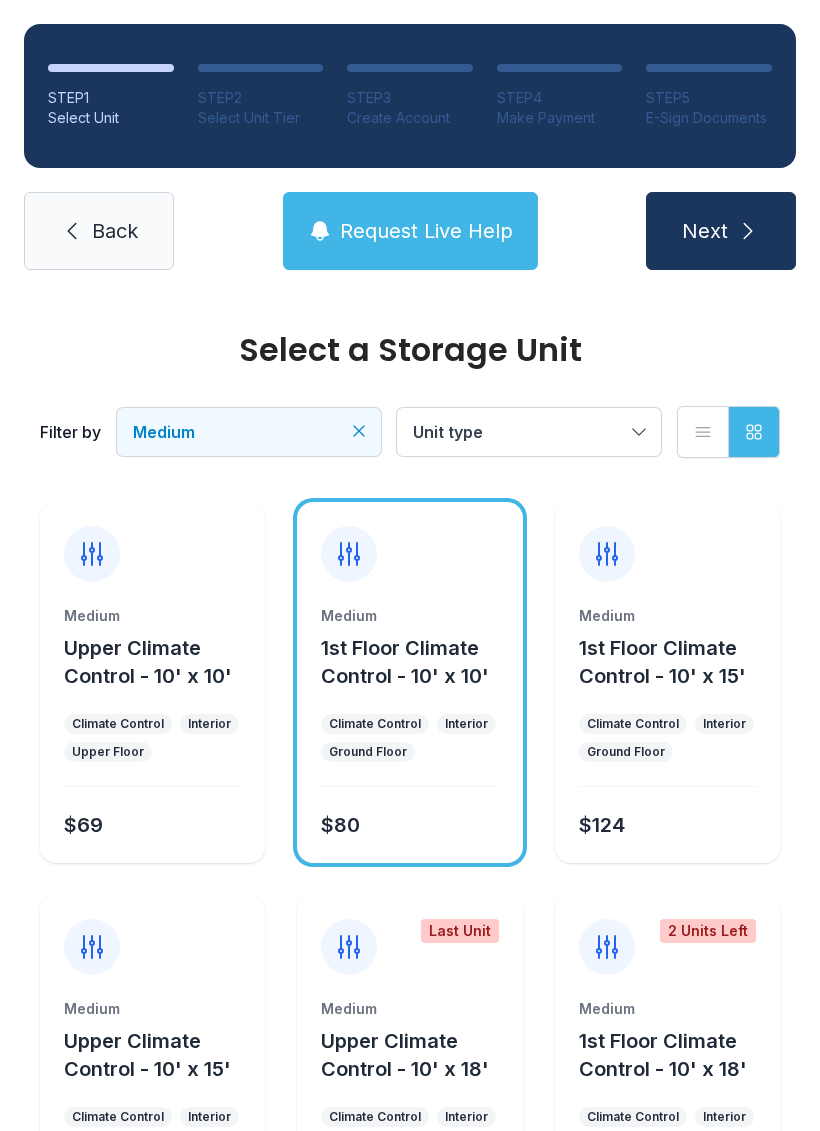 click on "Next" at bounding box center (721, 231) 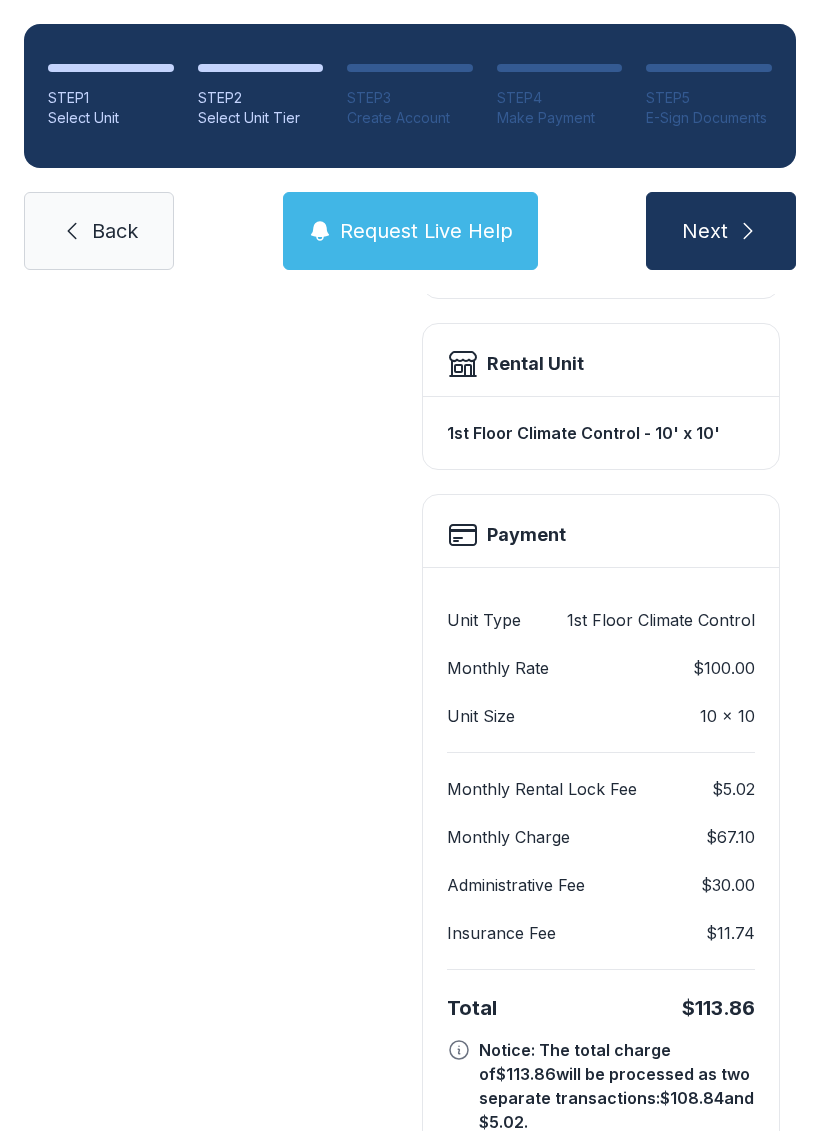 scroll, scrollTop: 519, scrollLeft: 0, axis: vertical 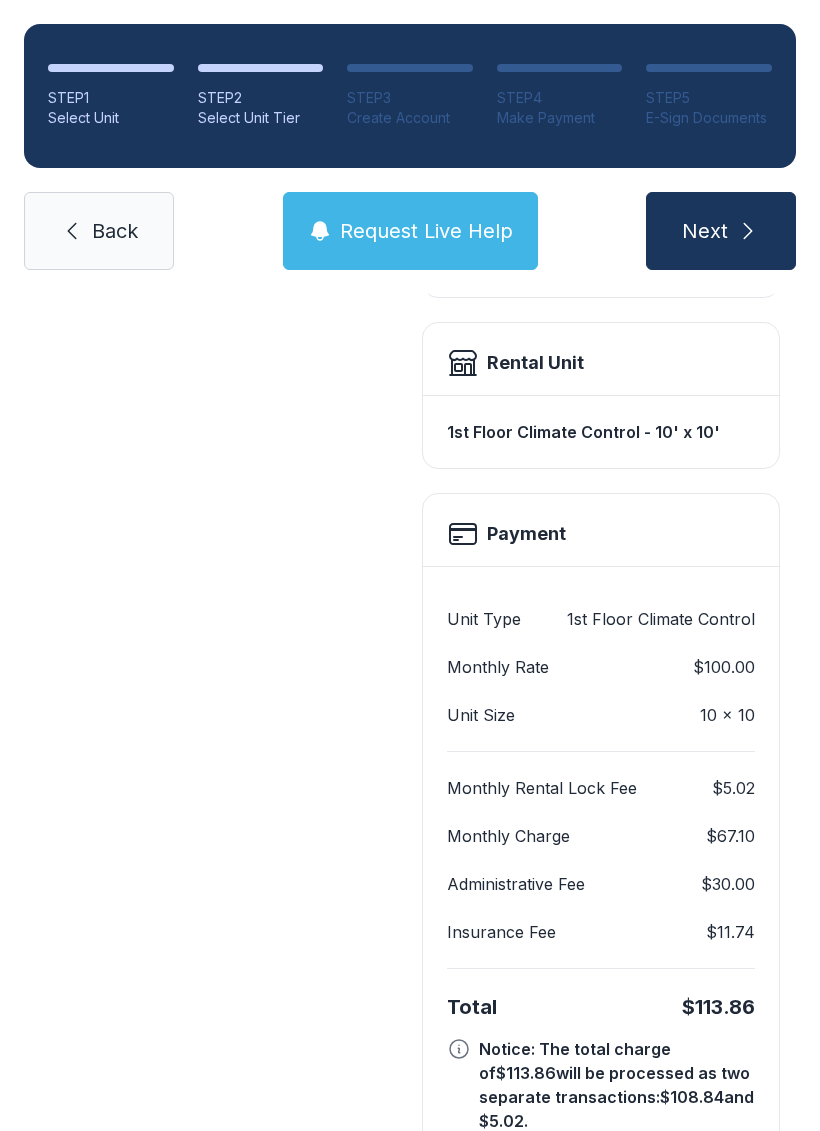 click on "Back" at bounding box center [115, 231] 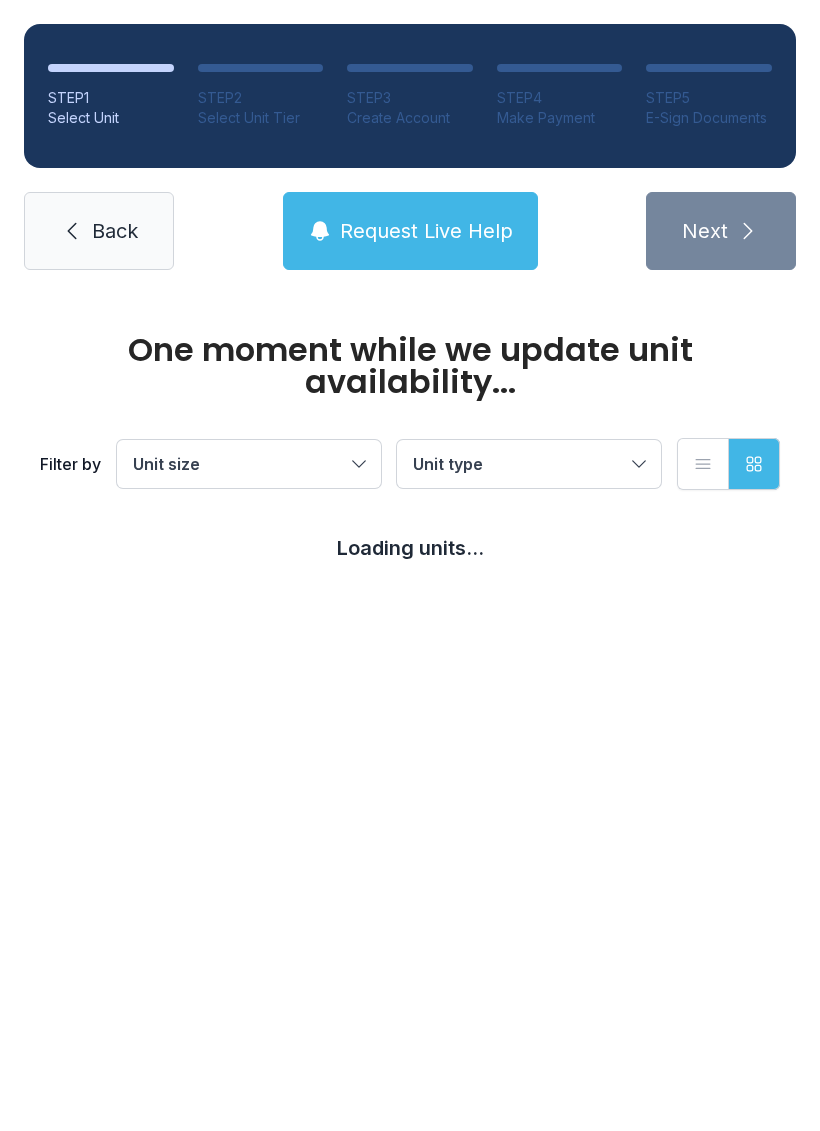 scroll, scrollTop: 0, scrollLeft: 0, axis: both 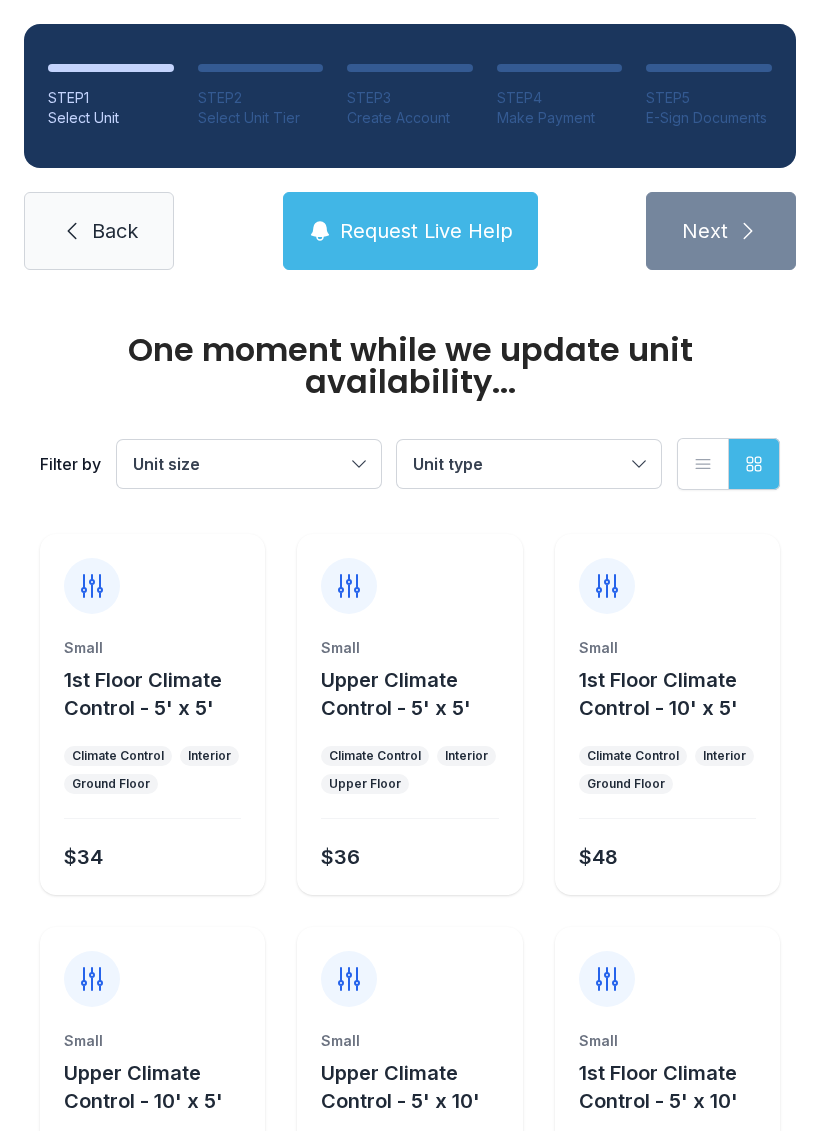 click on "Back" at bounding box center (99, 231) 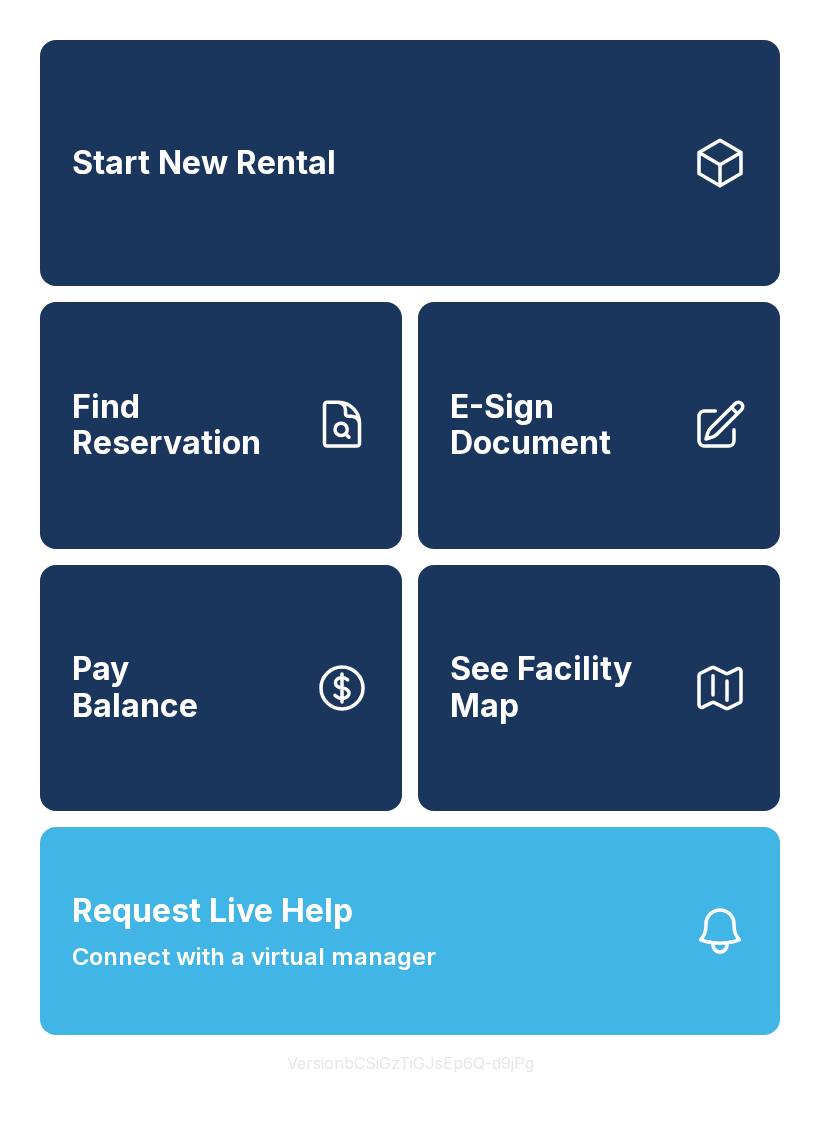 click on "Find Reservation" at bounding box center (185, 425) 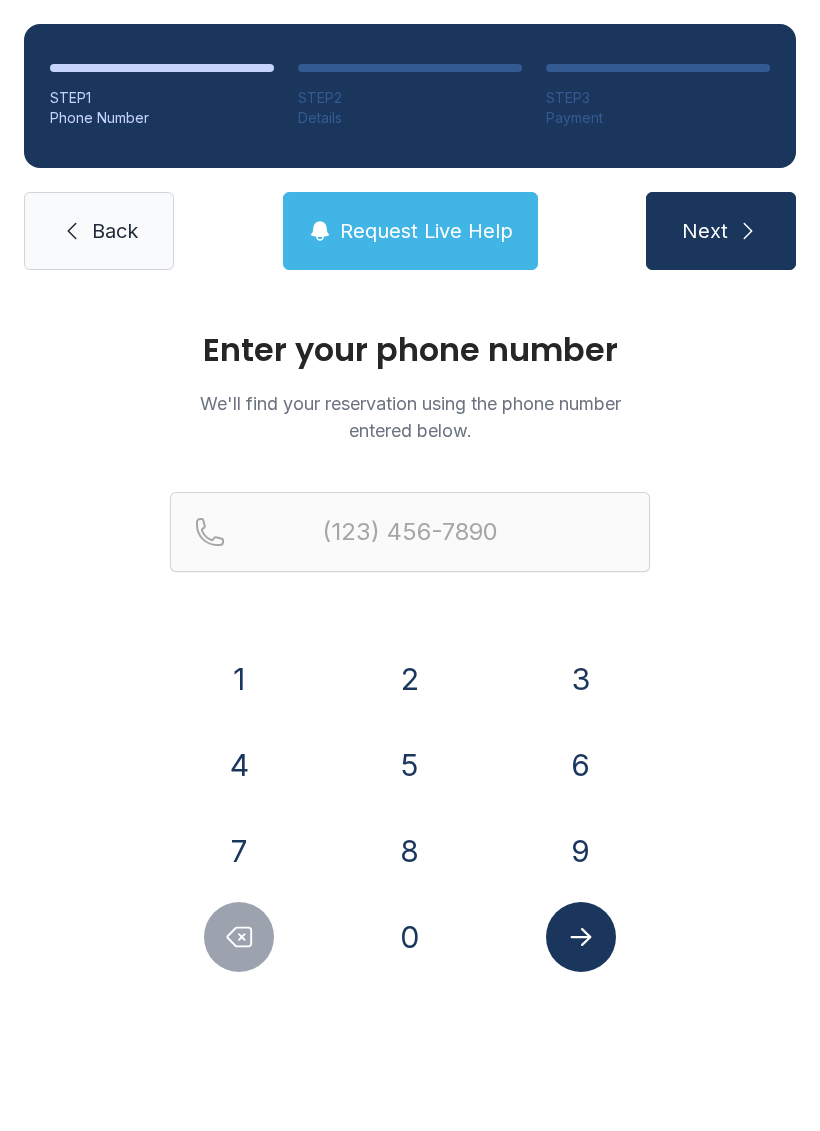 click on "6" at bounding box center [239, 679] 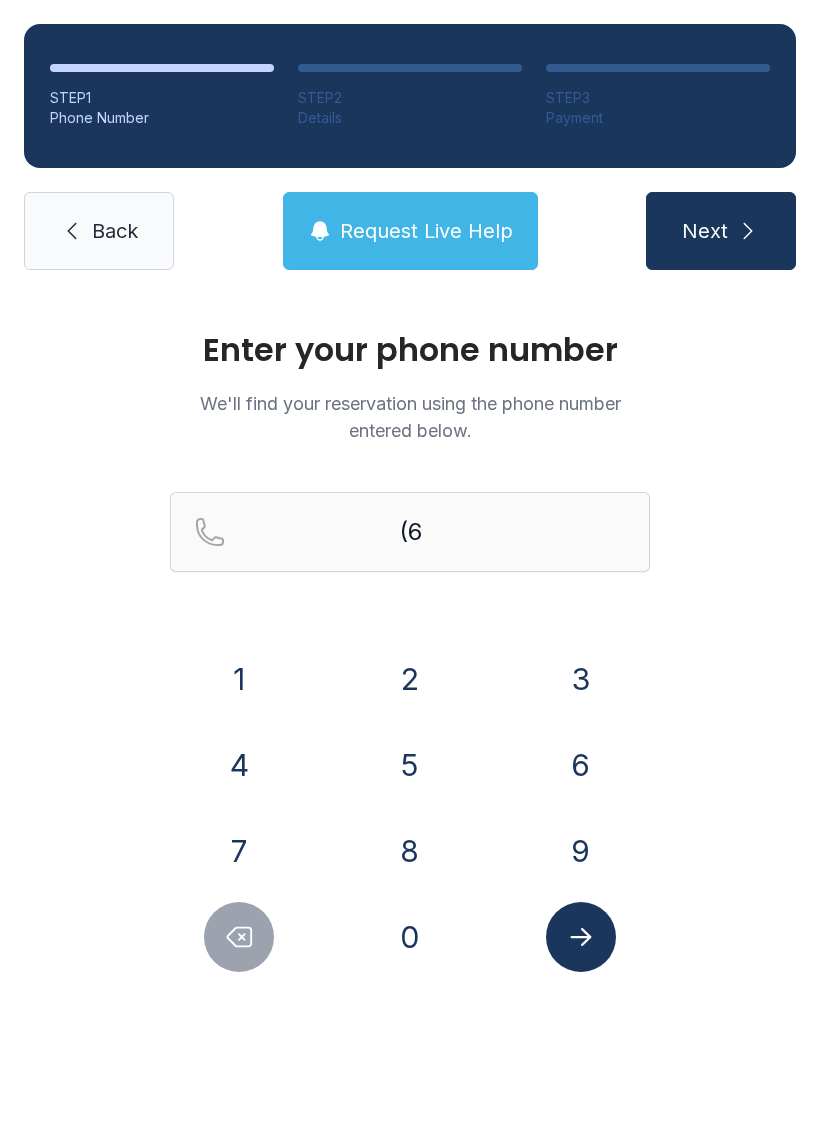 click on "7" at bounding box center (239, 679) 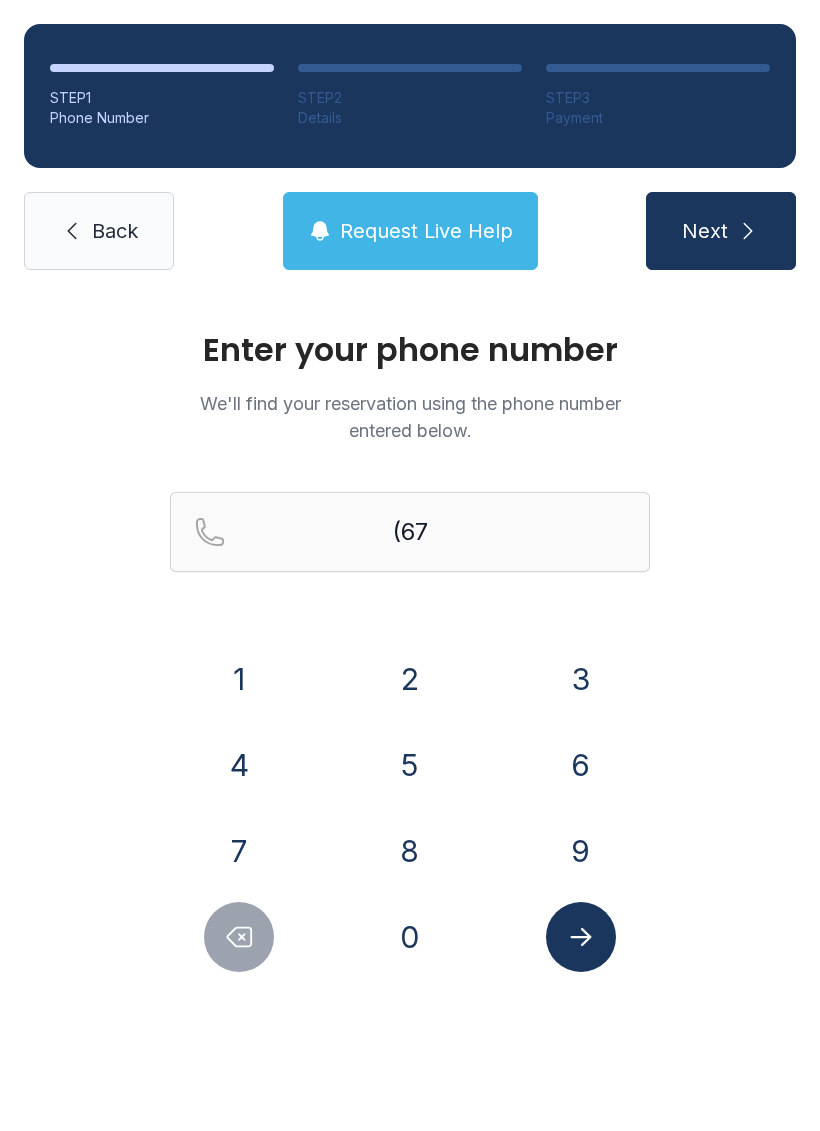 click on "8" at bounding box center (239, 679) 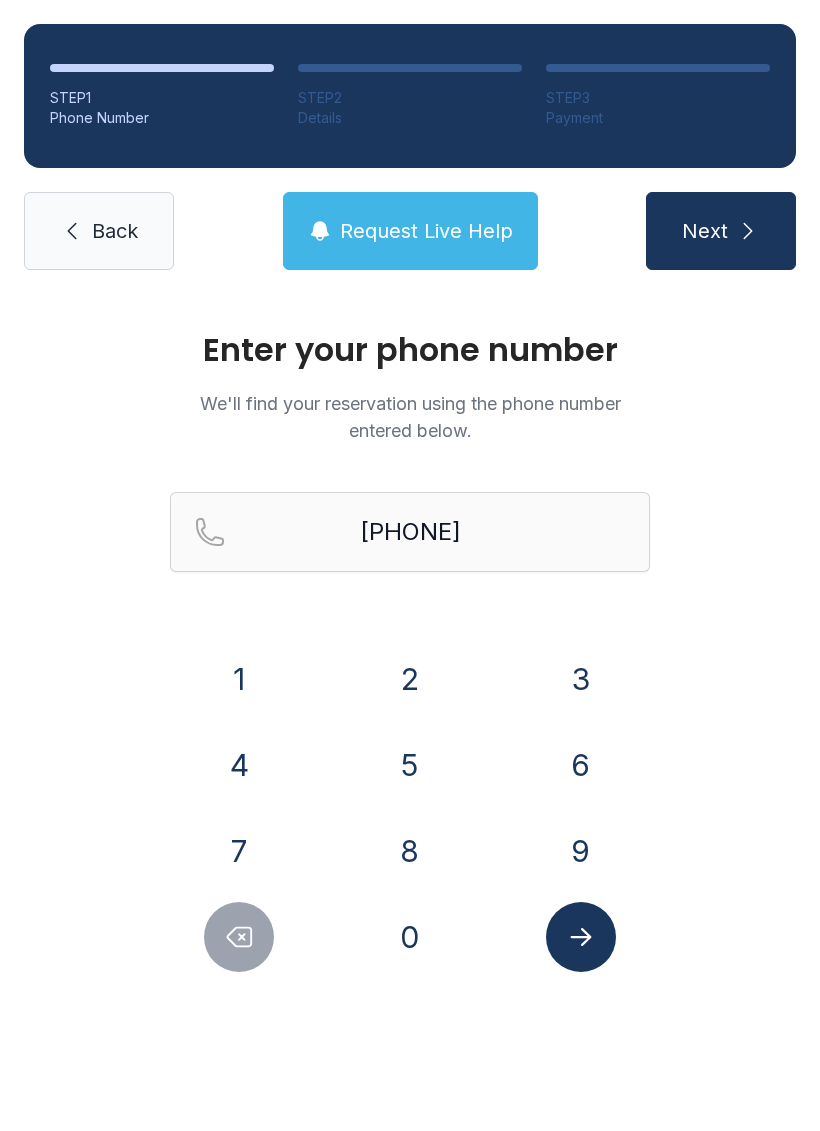 click on "6" at bounding box center [239, 679] 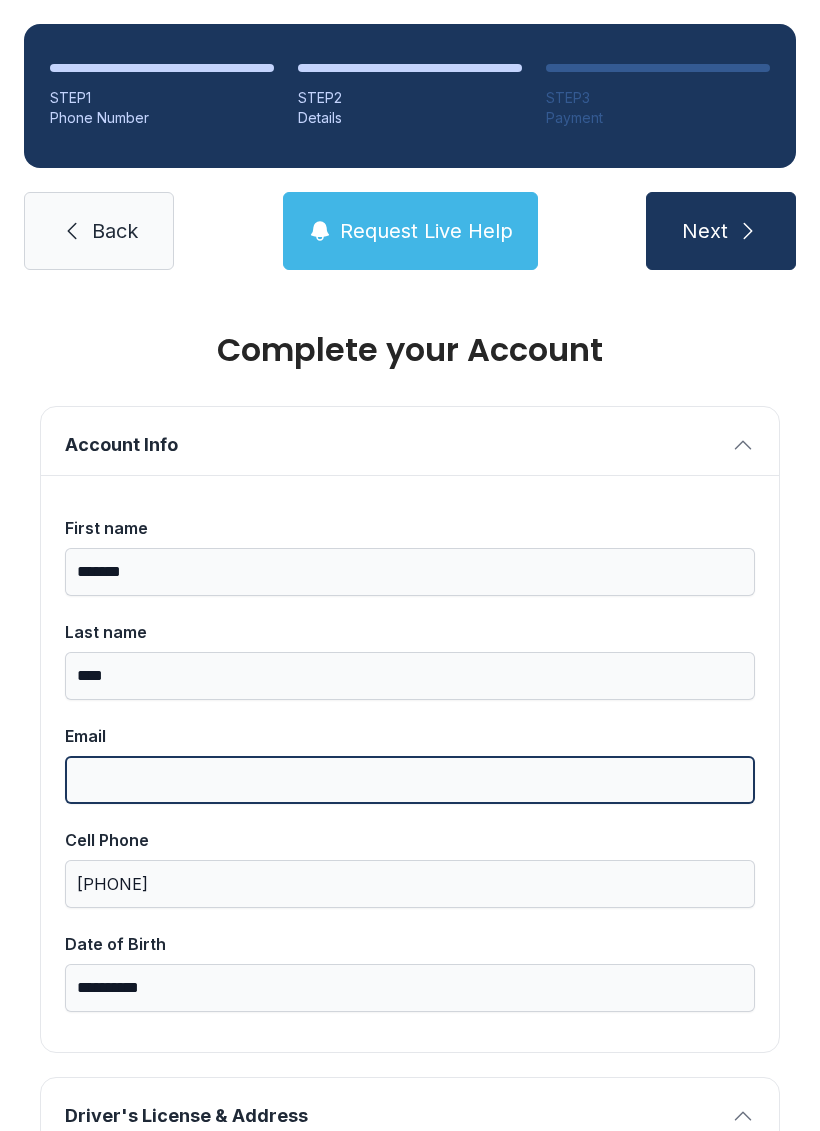 click on "Email" at bounding box center [410, 780] 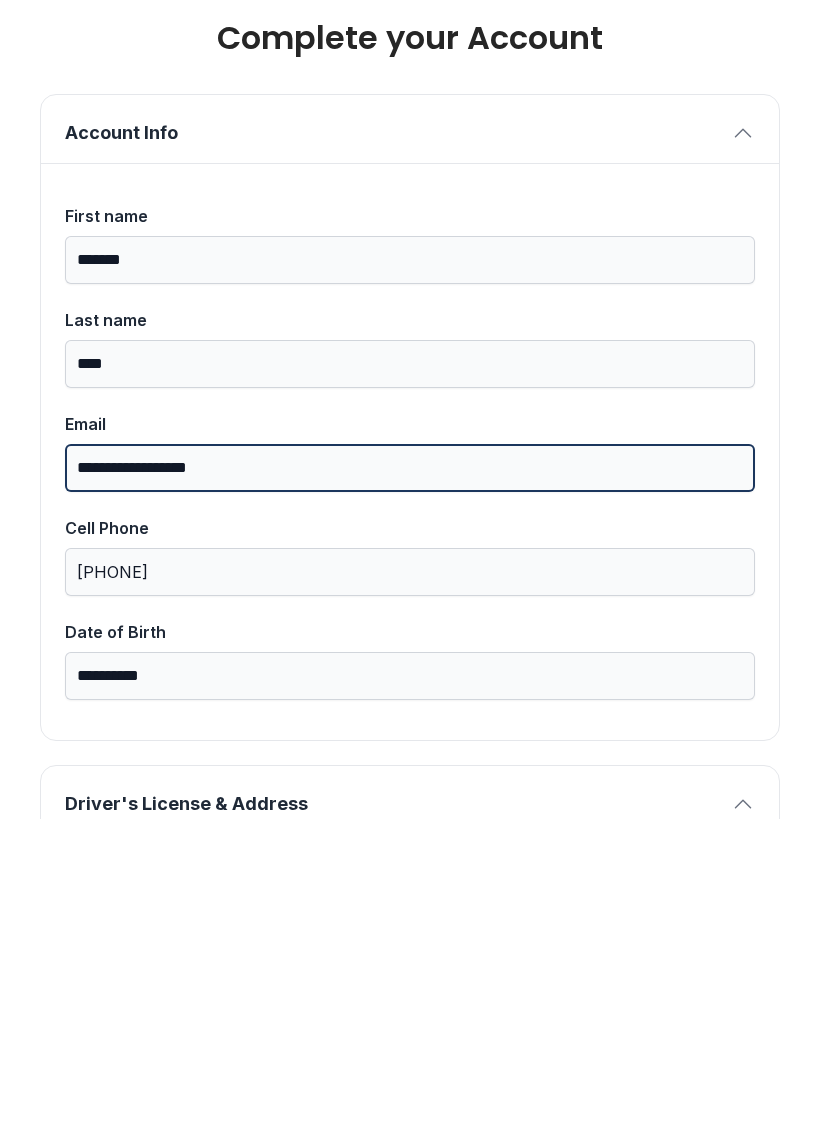 type on "**********" 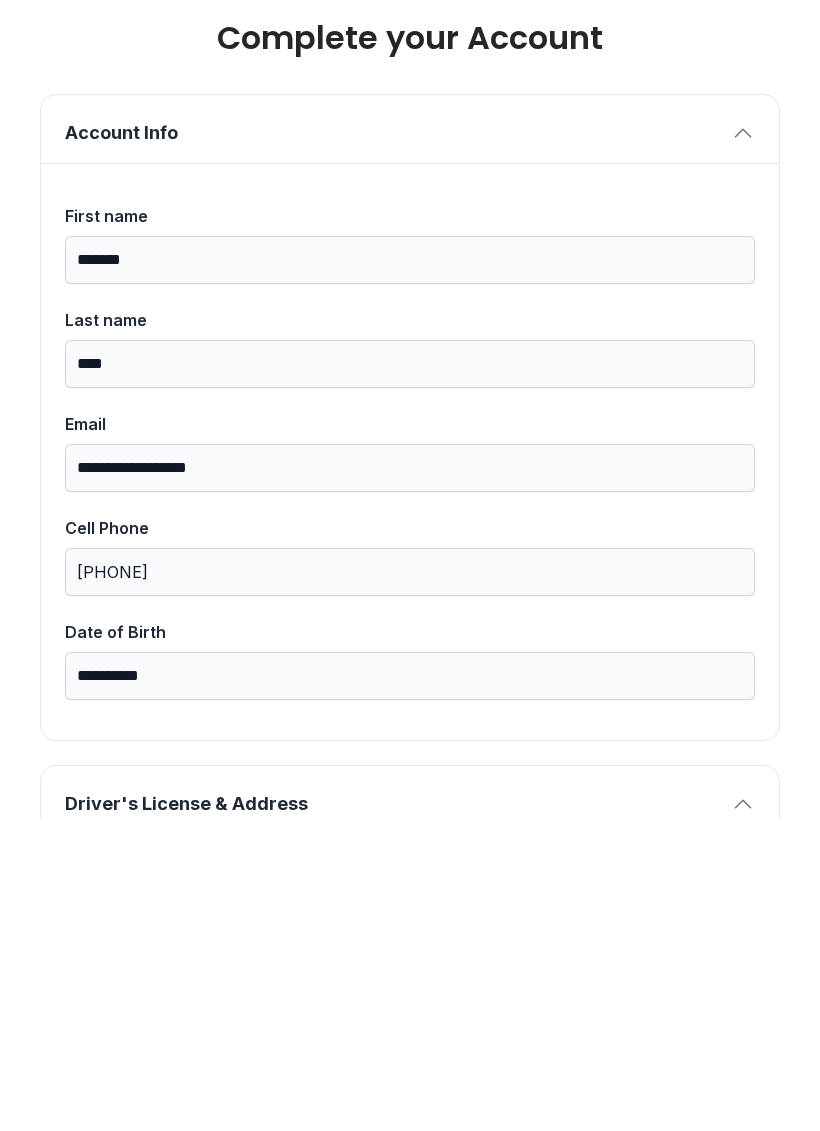 click on "**********" at bounding box center (410, 1371) 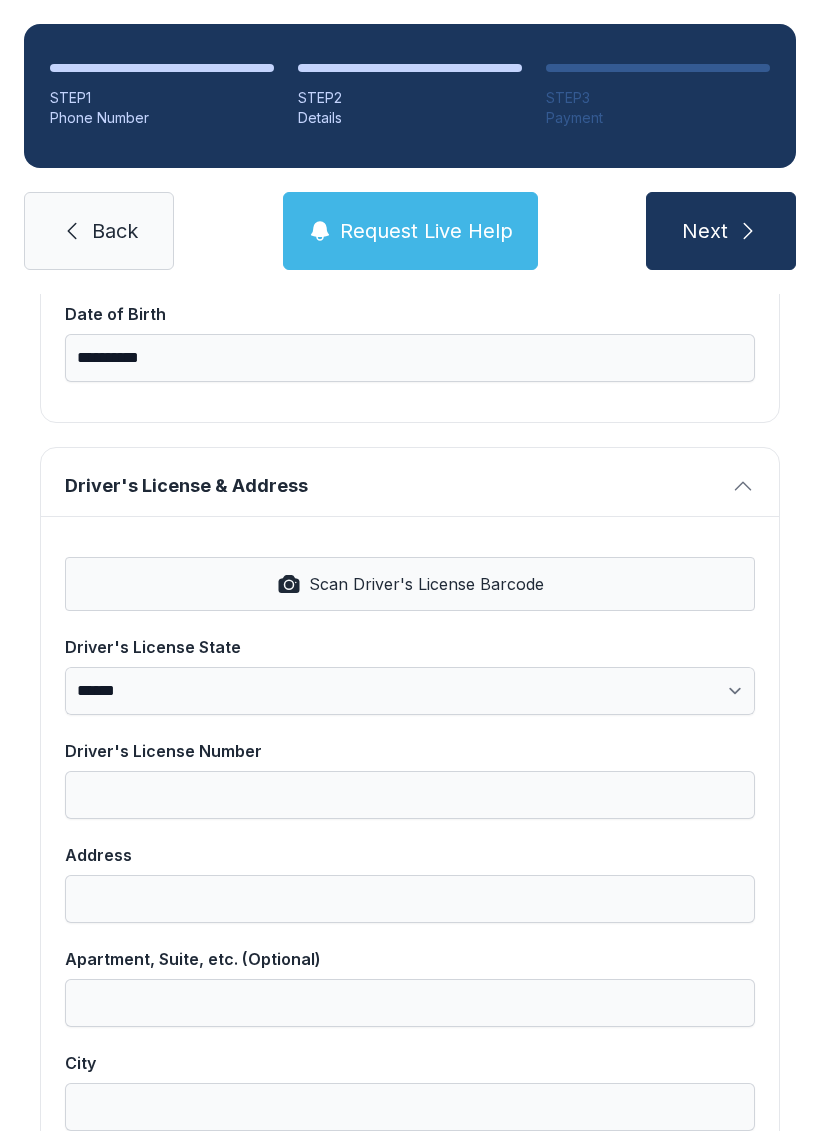 scroll, scrollTop: 637, scrollLeft: 0, axis: vertical 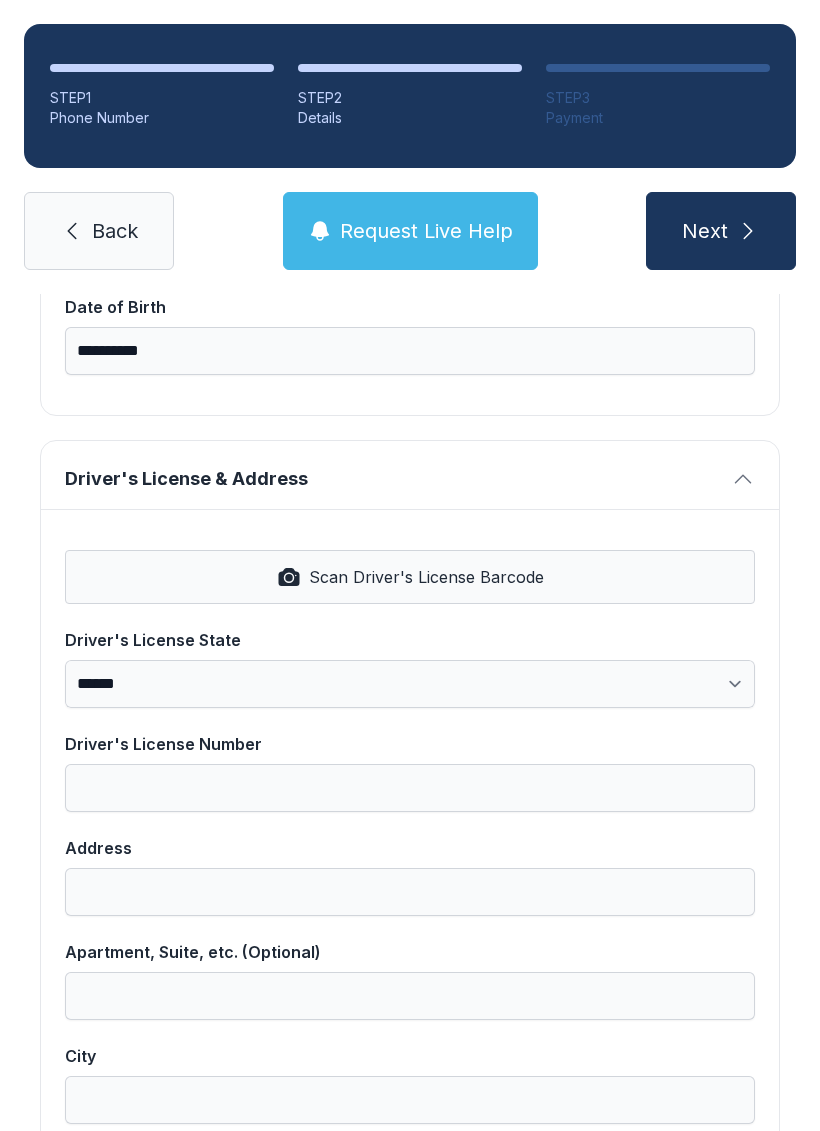 click on "Scan Driver's License Barcode" at bounding box center [426, 577] 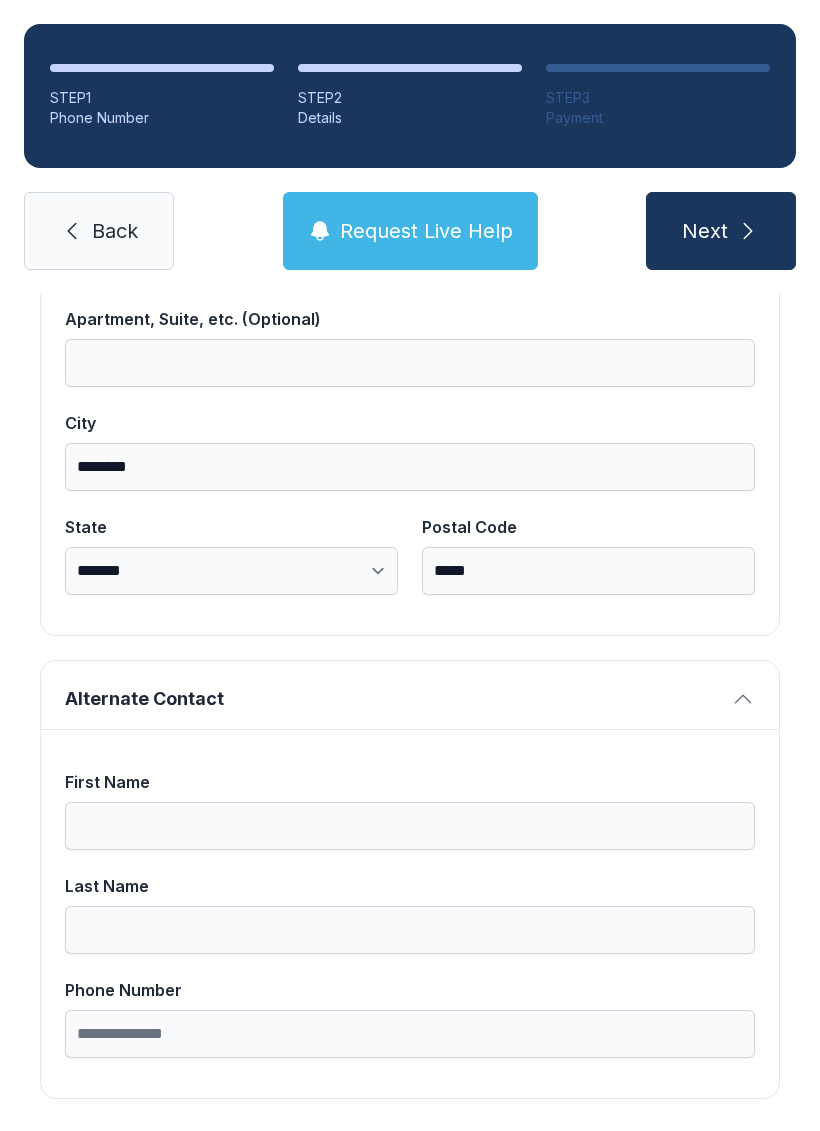 scroll, scrollTop: 1269, scrollLeft: 0, axis: vertical 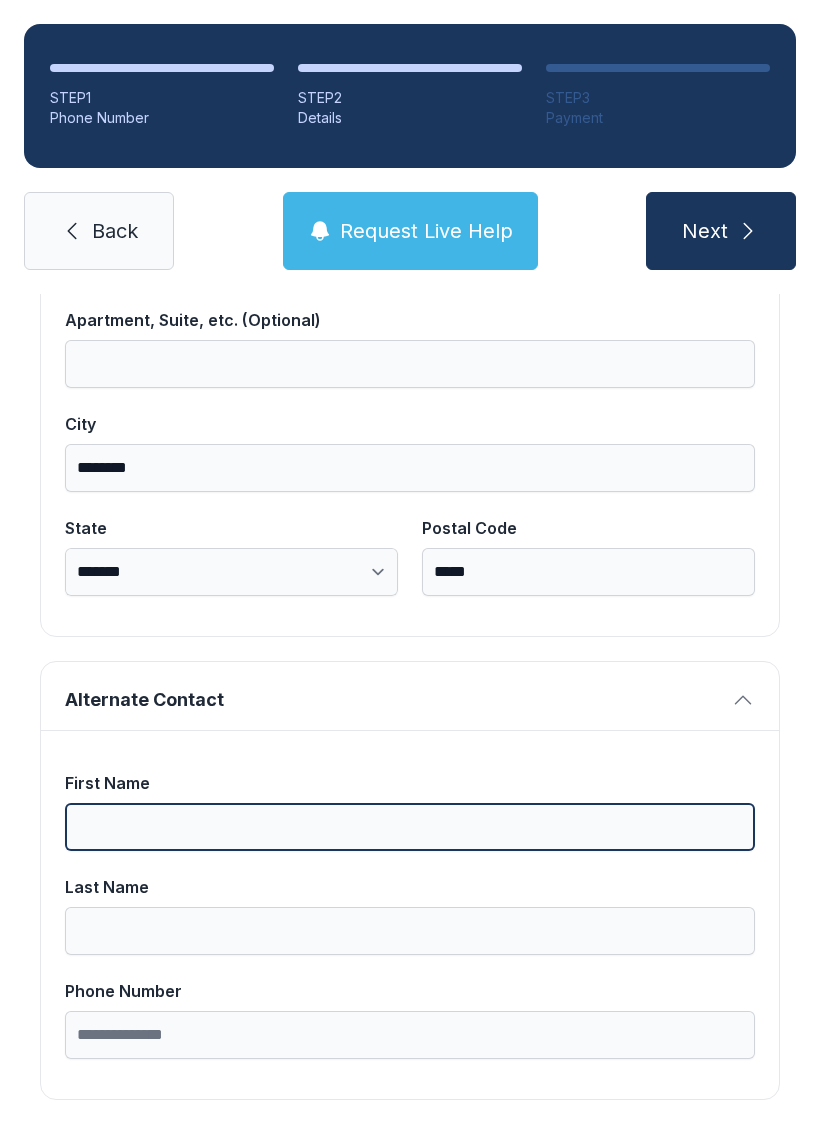 click on "First Name" at bounding box center (410, 827) 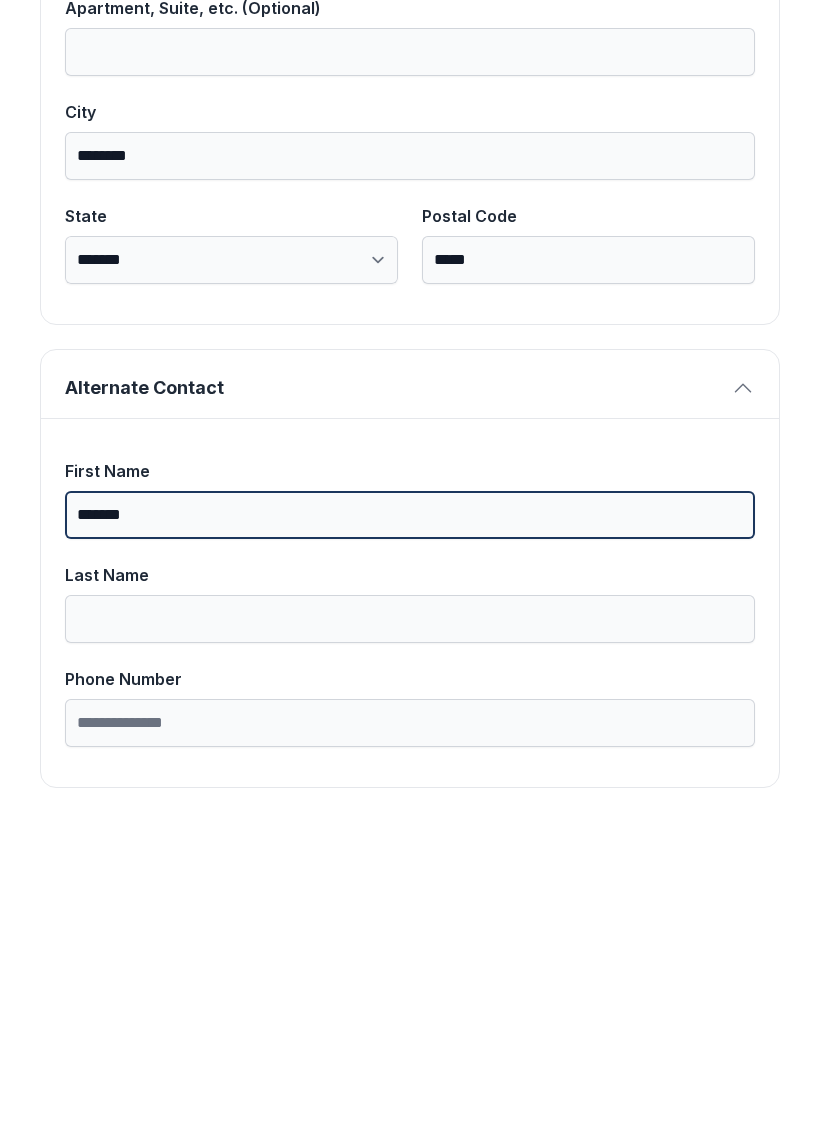 type on "******" 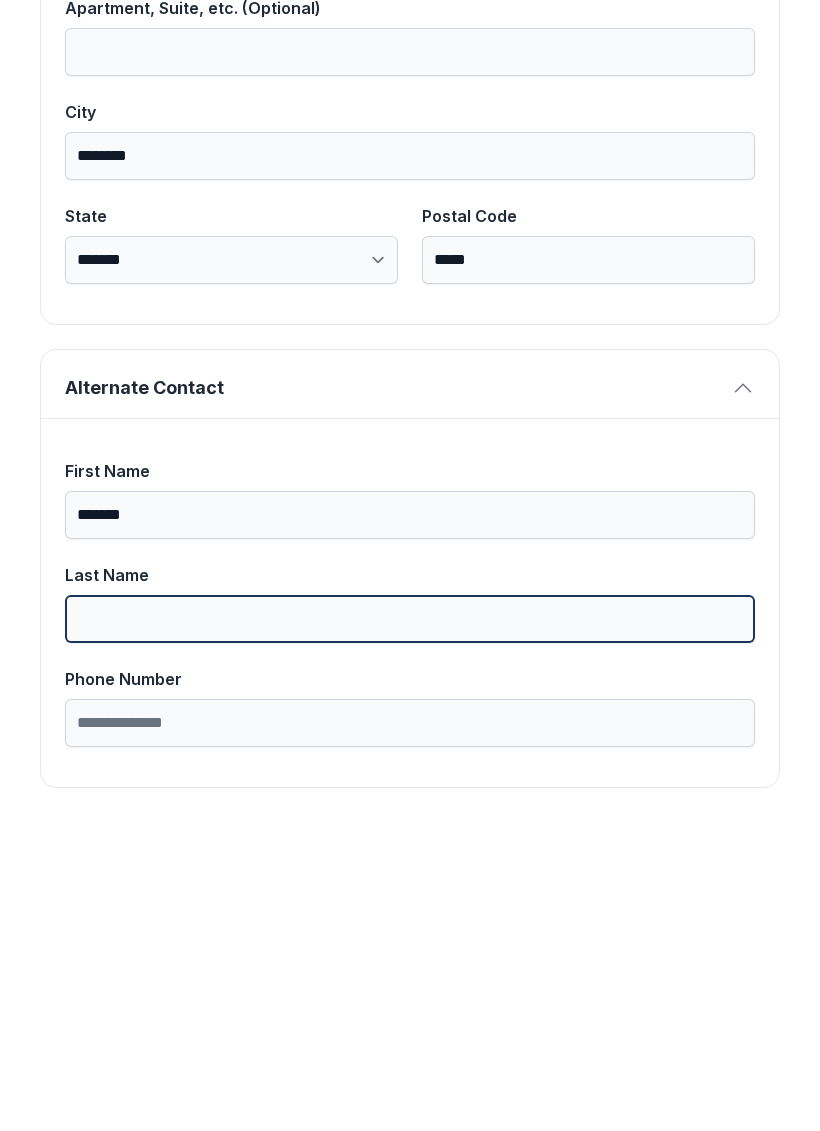 click on "Last Name" at bounding box center (410, 931) 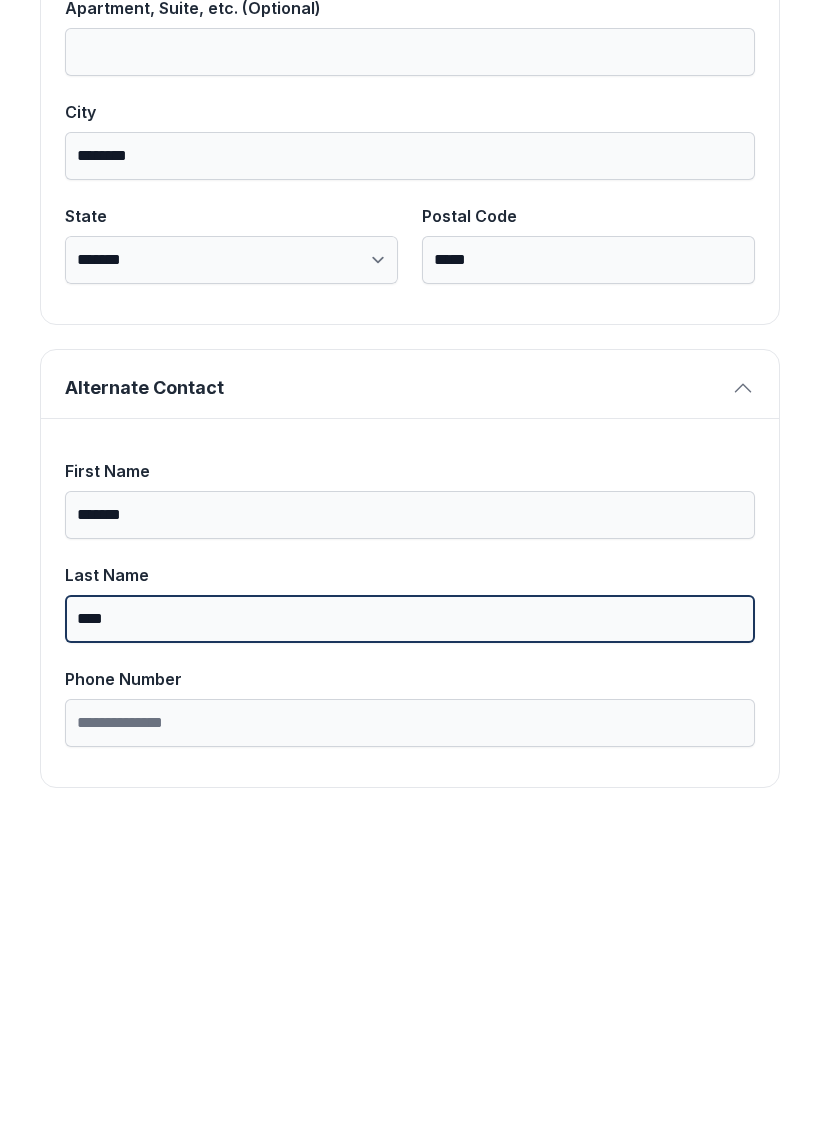 type on "****" 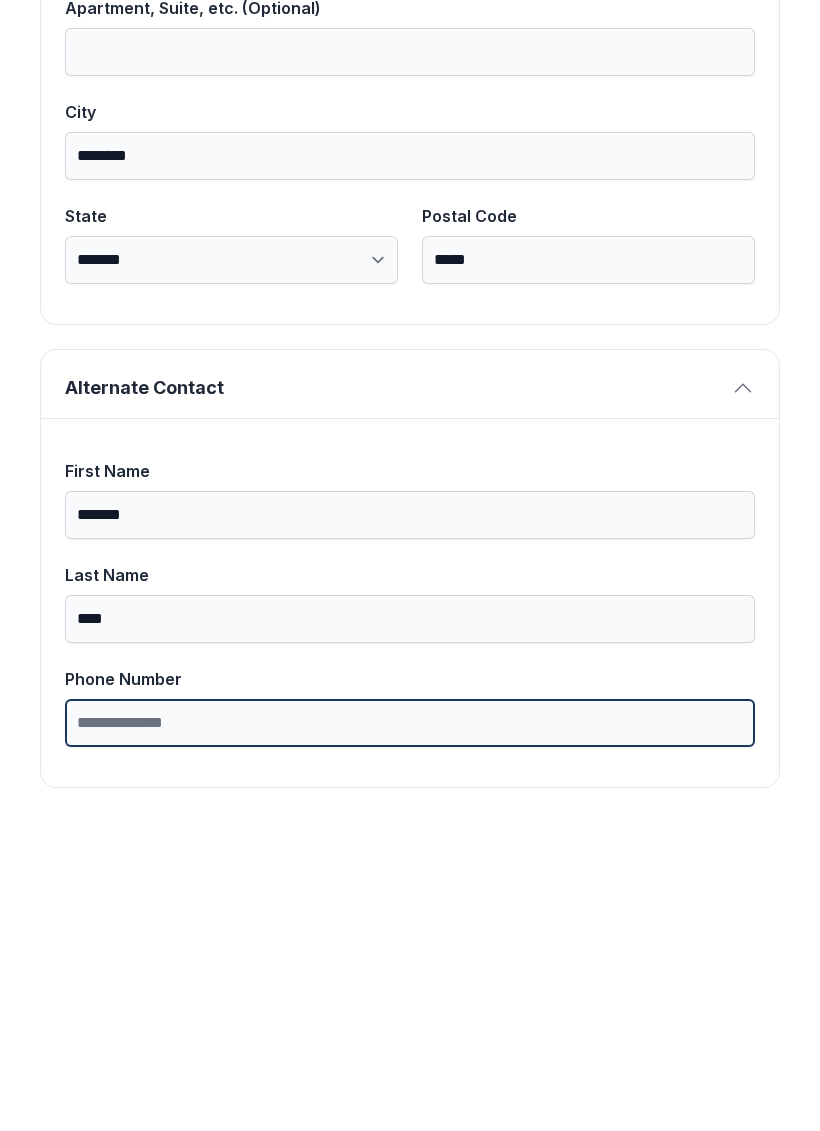 click on "Phone Number" at bounding box center [410, 1035] 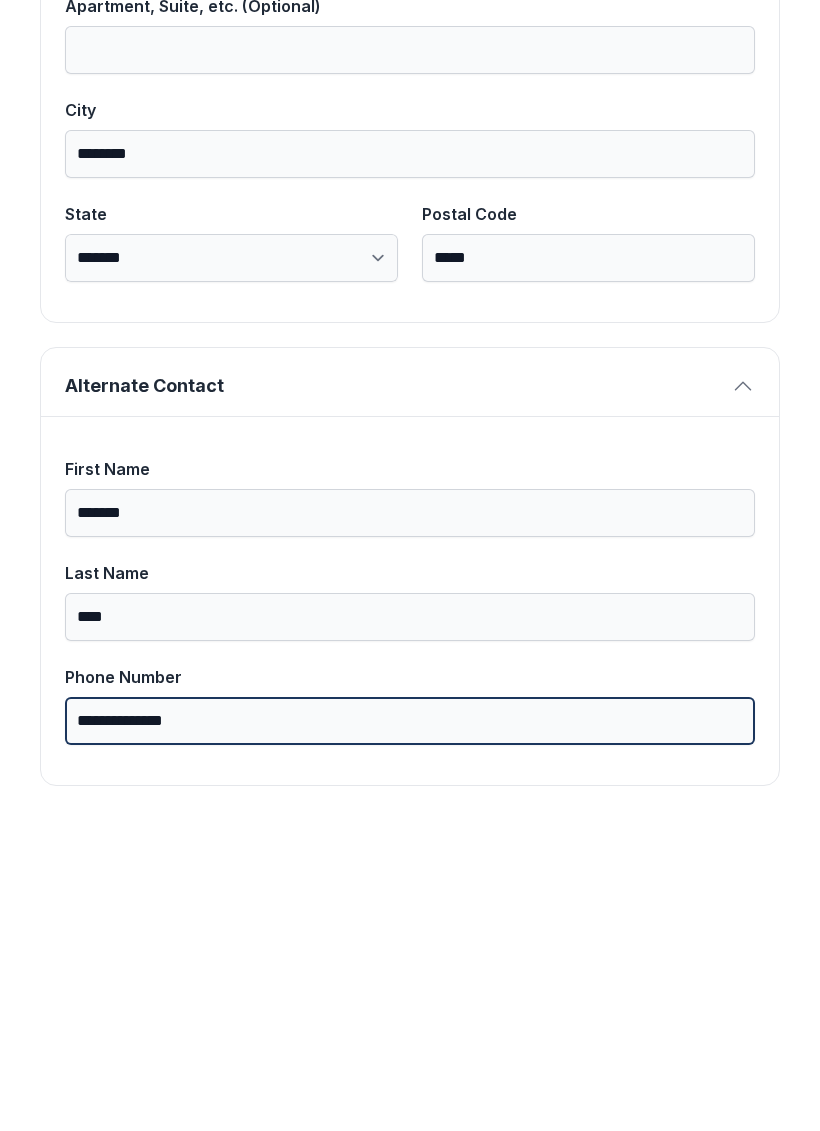 scroll, scrollTop: 1269, scrollLeft: 0, axis: vertical 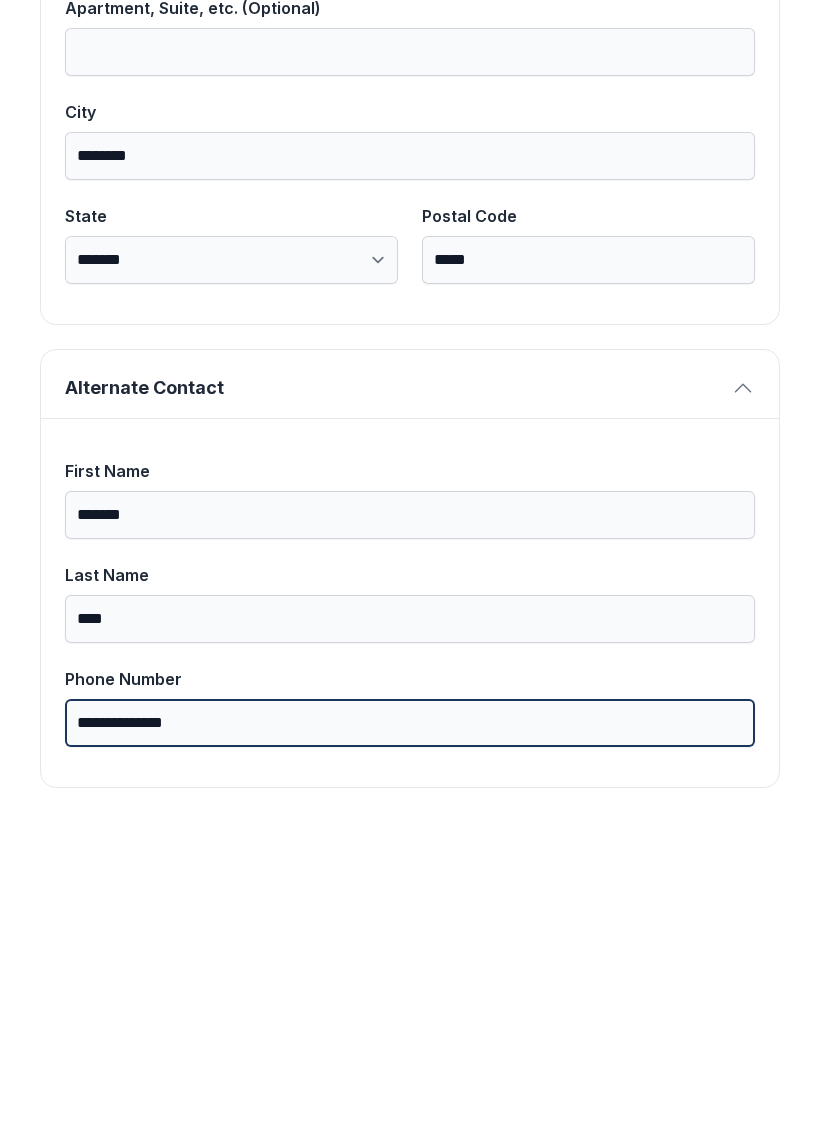 type on "**********" 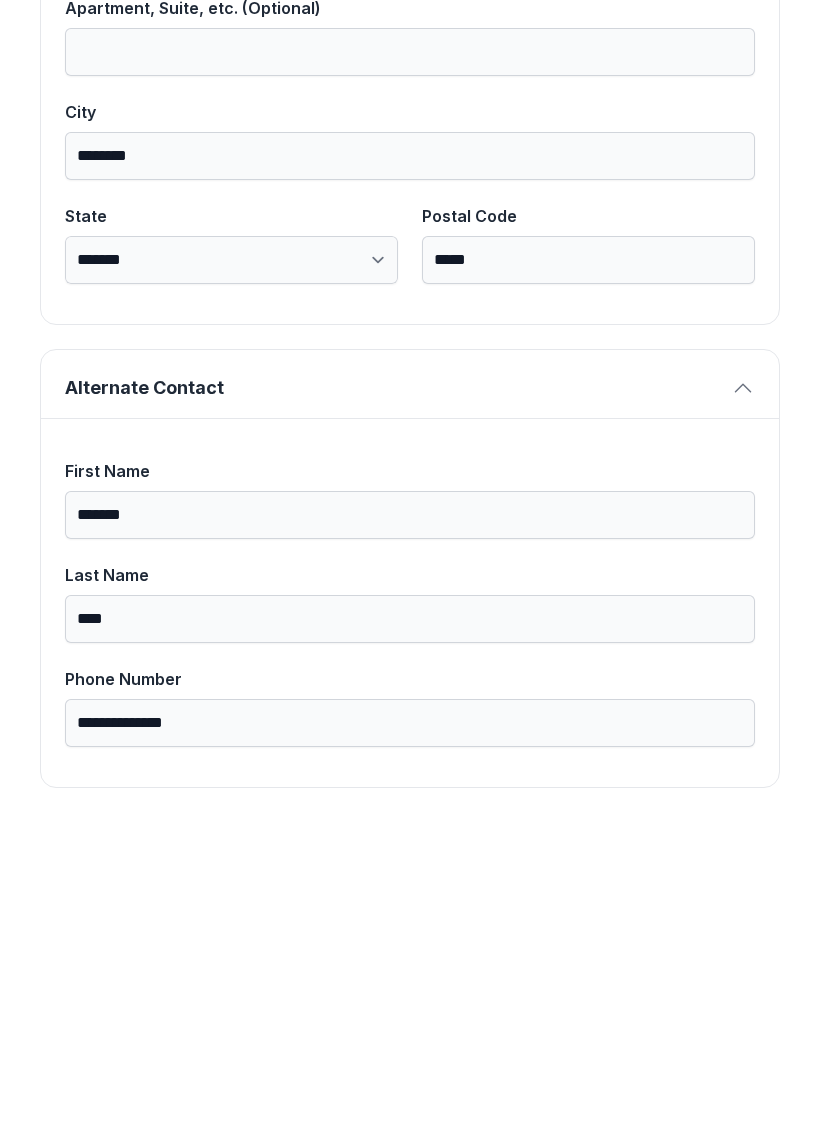 click on "**********" at bounding box center [410, 102] 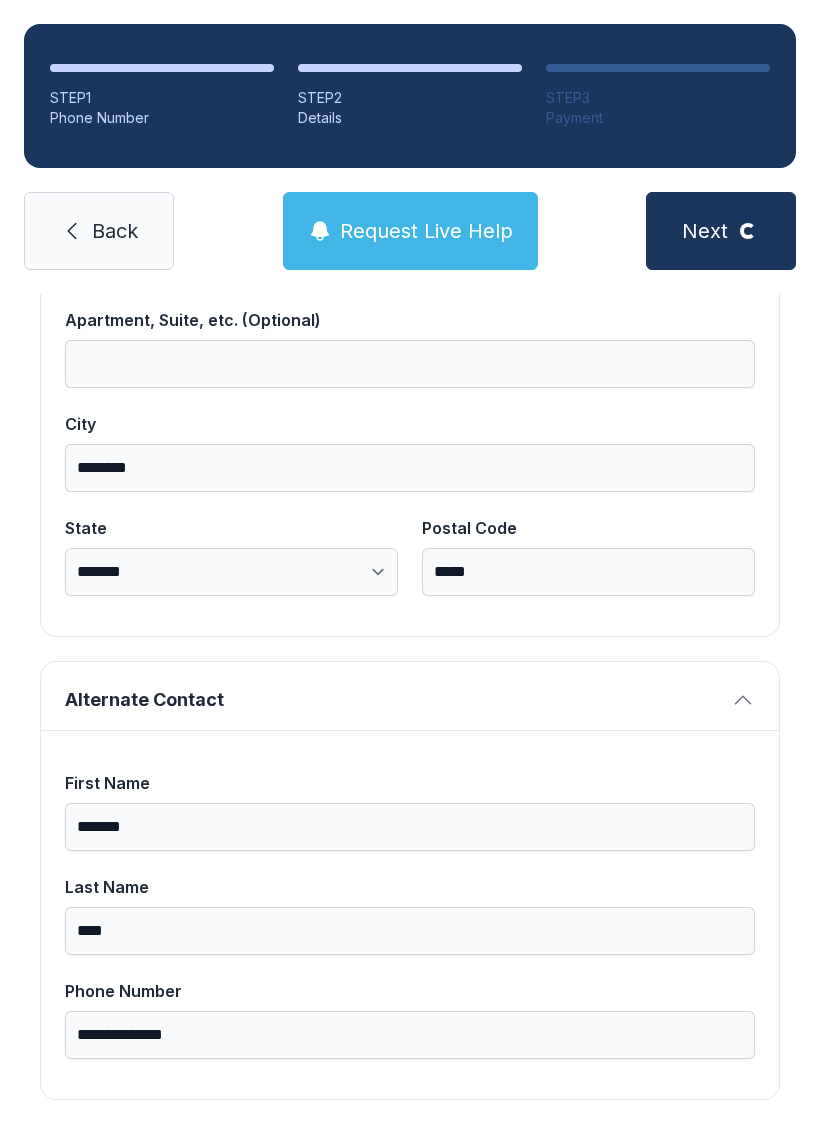 scroll, scrollTop: 0, scrollLeft: 0, axis: both 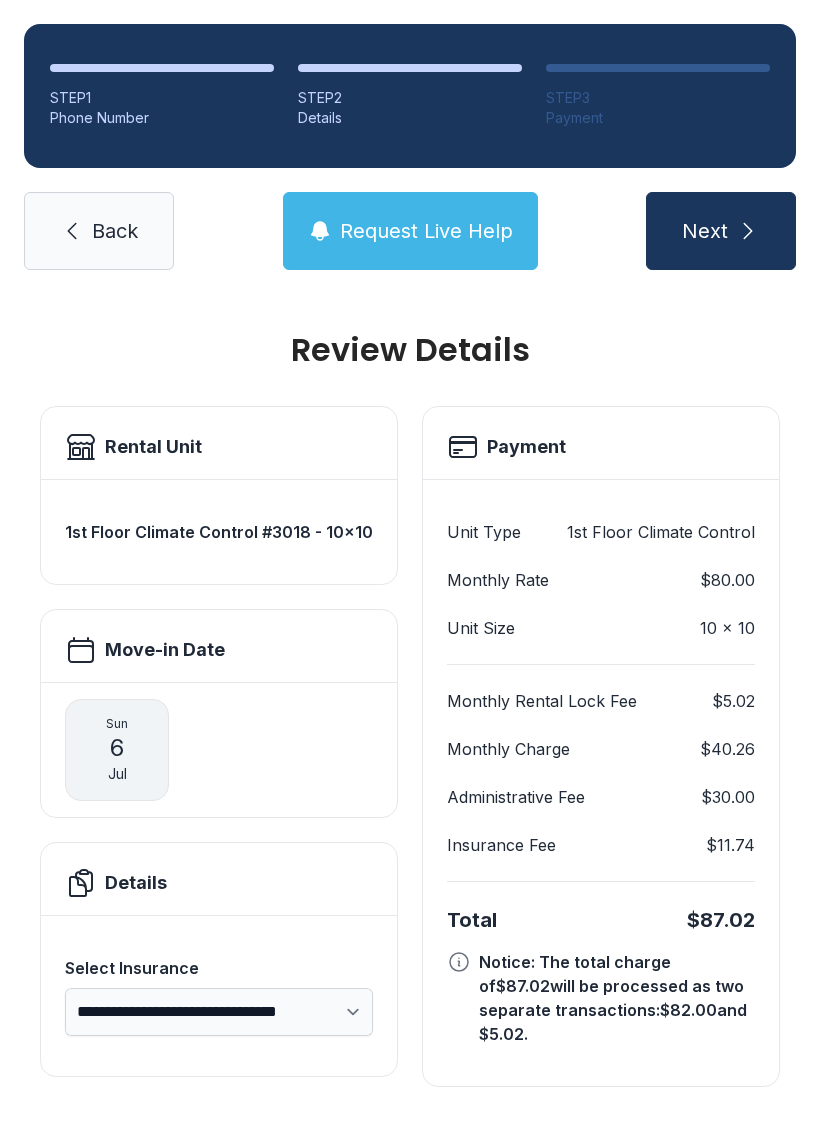 click at bounding box center [748, 231] 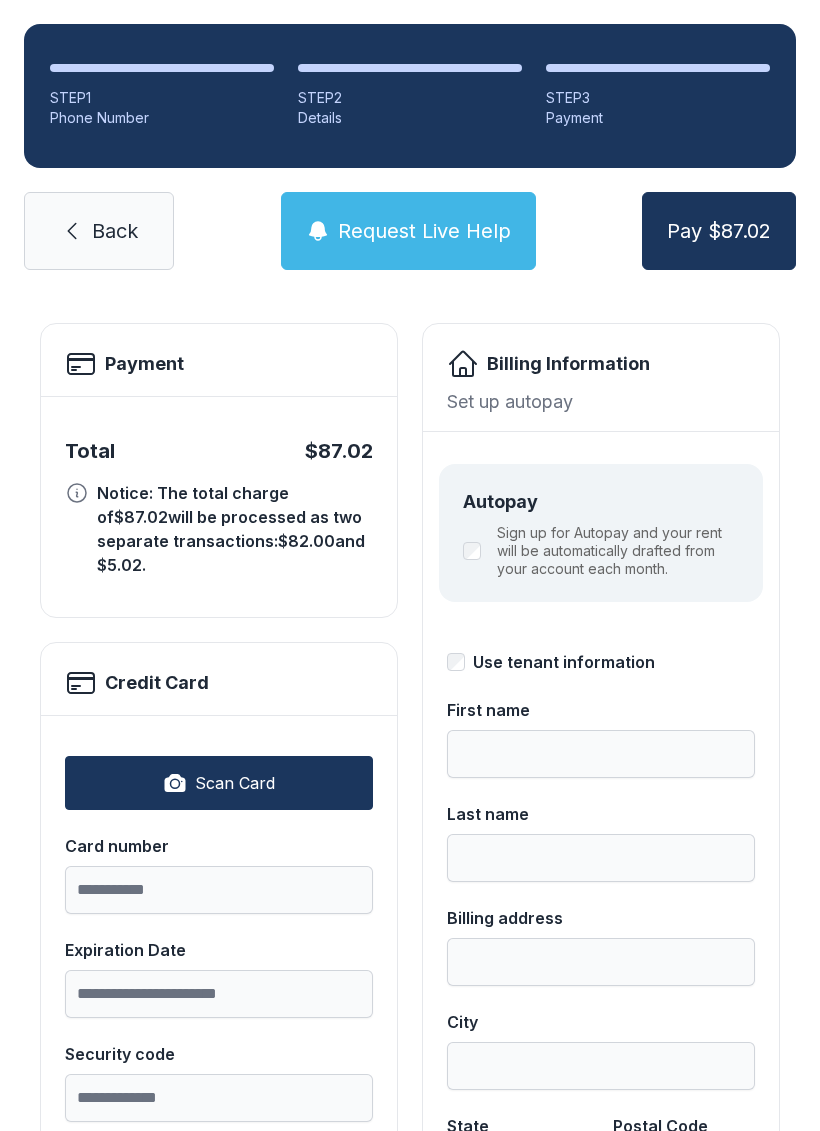 scroll, scrollTop: 100, scrollLeft: 0, axis: vertical 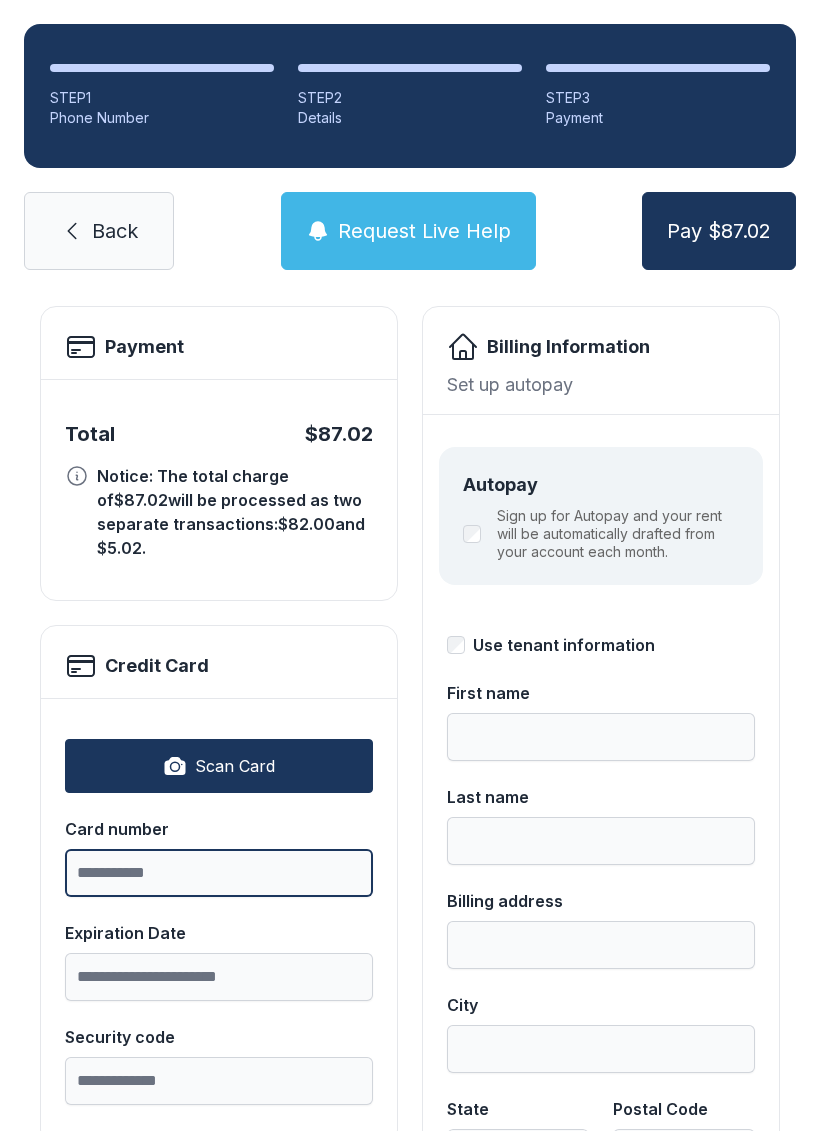 click on "Card number" at bounding box center (219, 873) 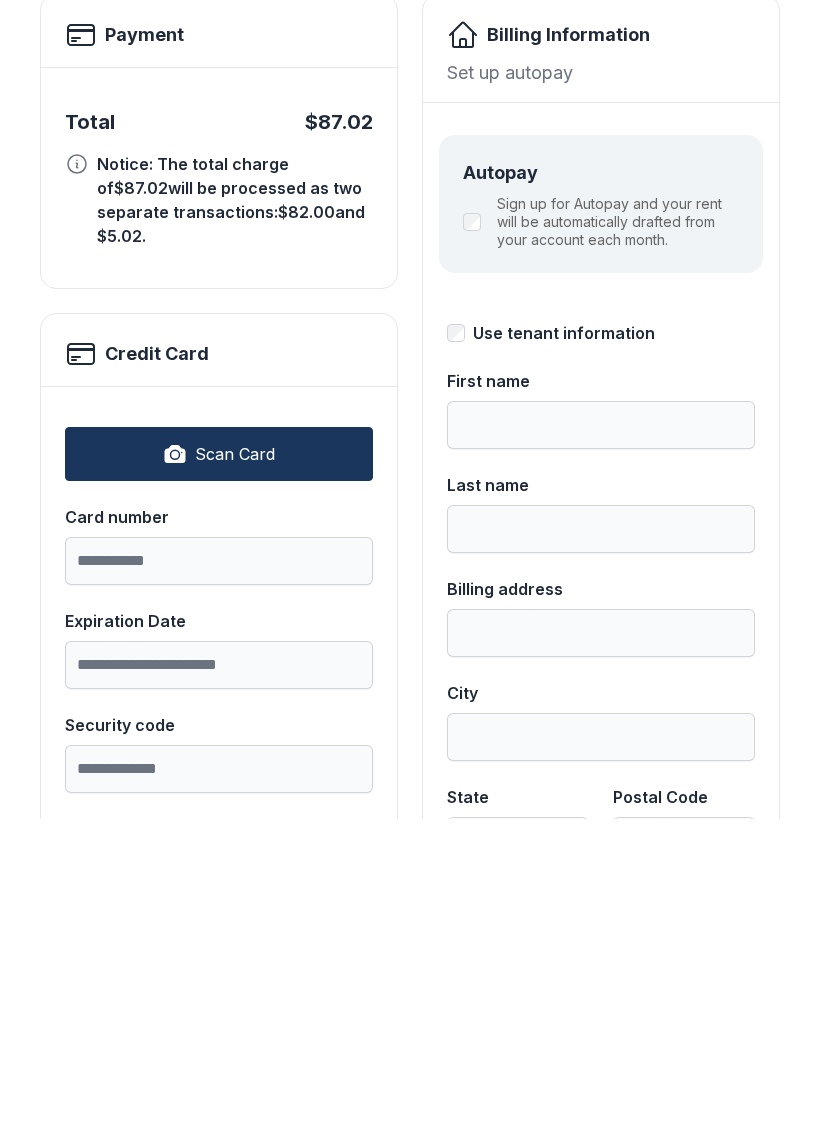 click on "Scan Card" at bounding box center (235, 766) 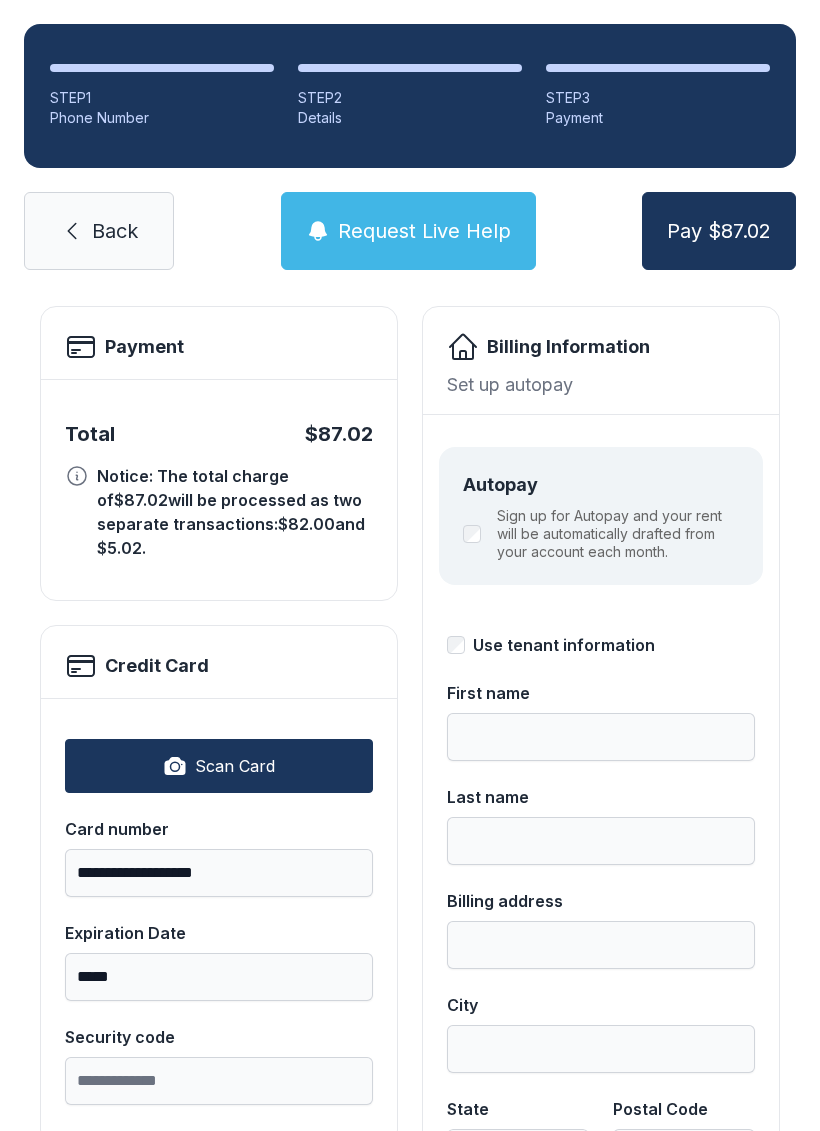 click on "Scan Card" at bounding box center (219, 766) 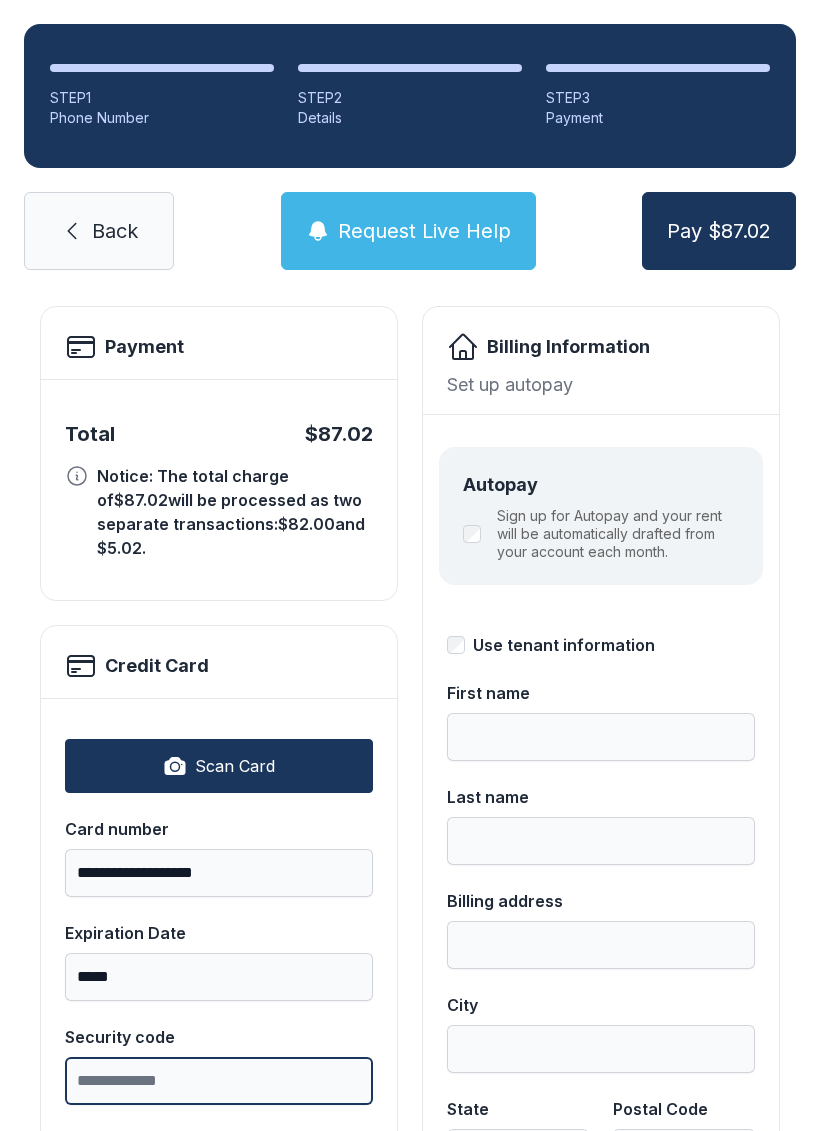 click on "Security code" at bounding box center [219, 1081] 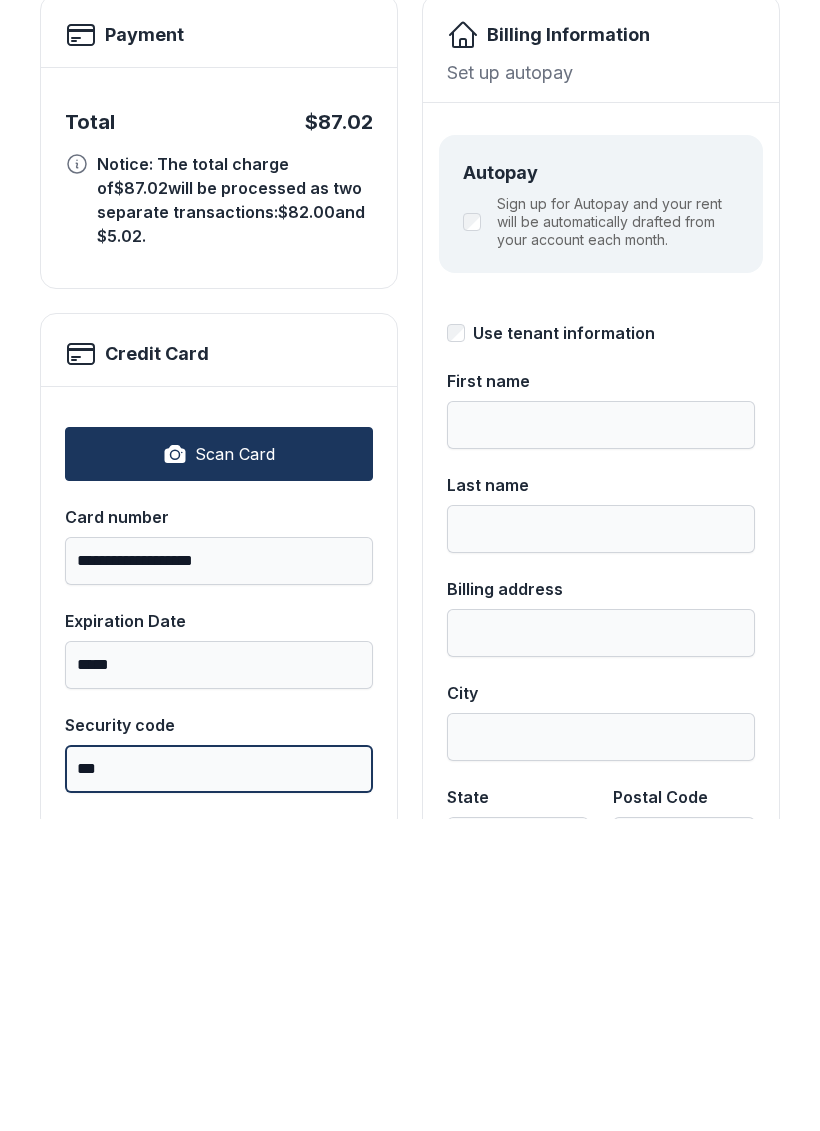 type on "***" 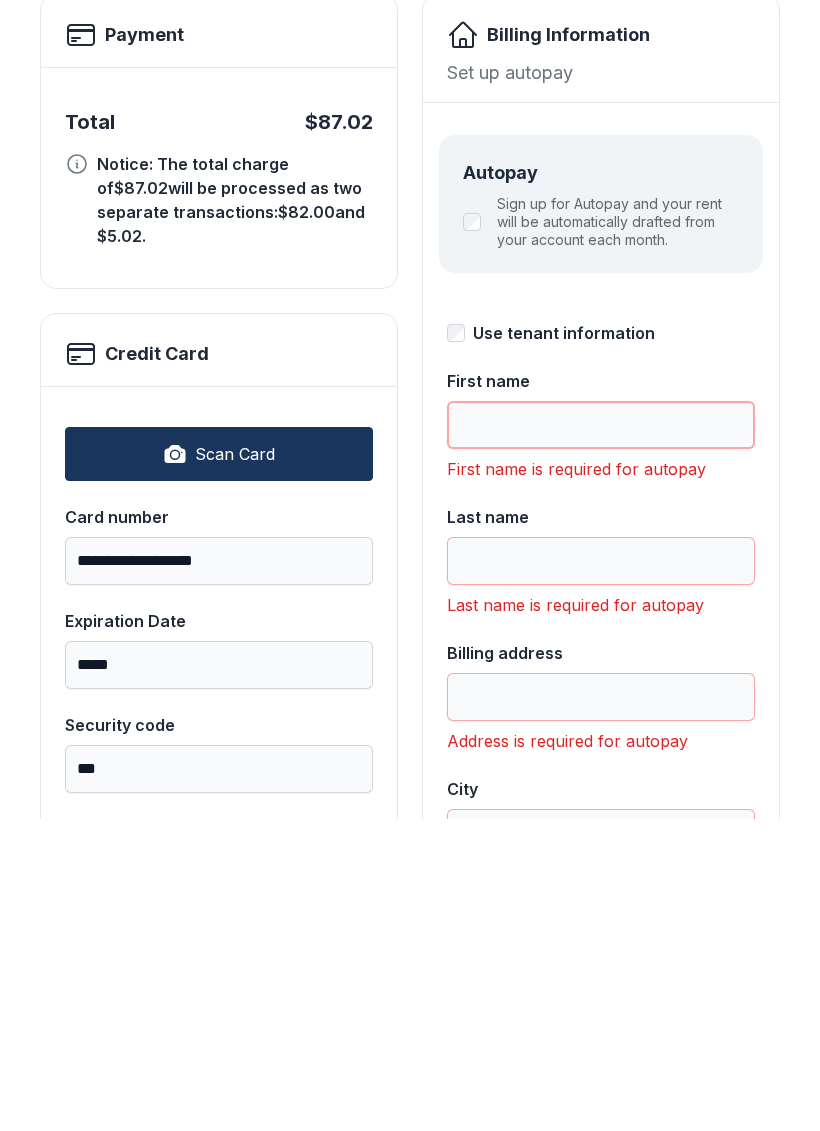 click on "First name" at bounding box center [601, 737] 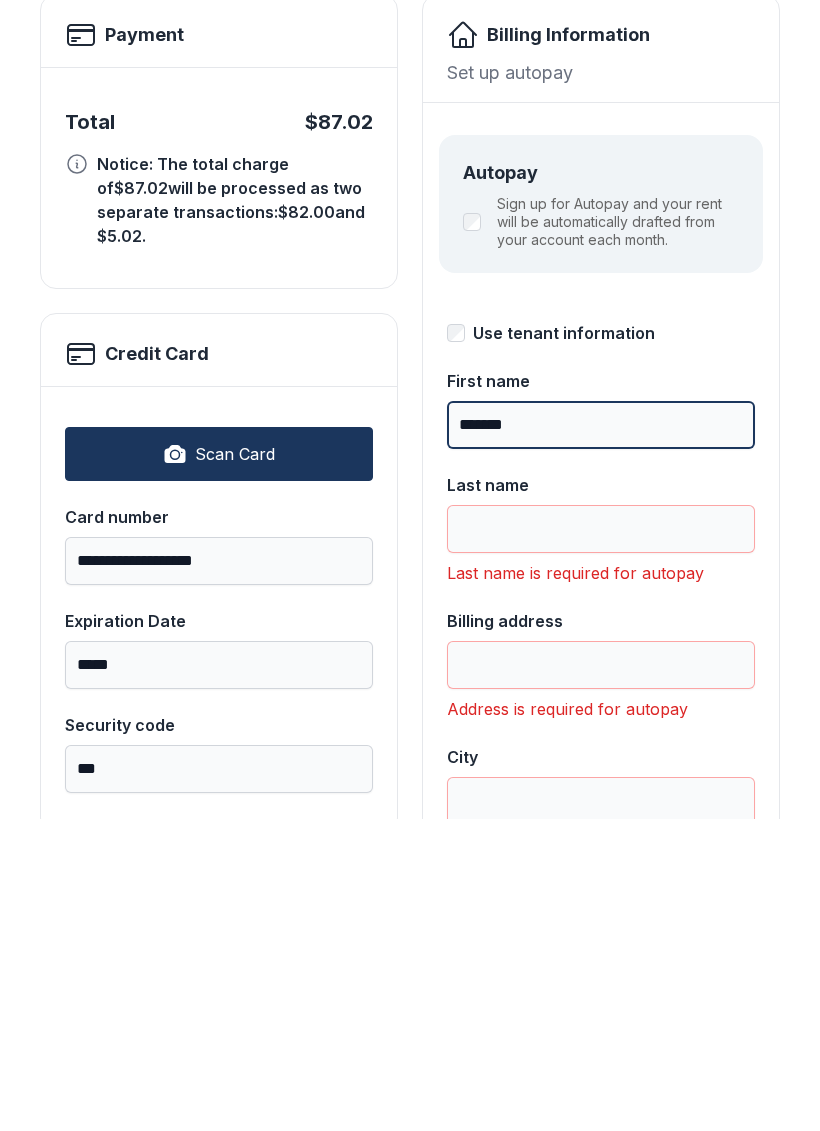 type on "*******" 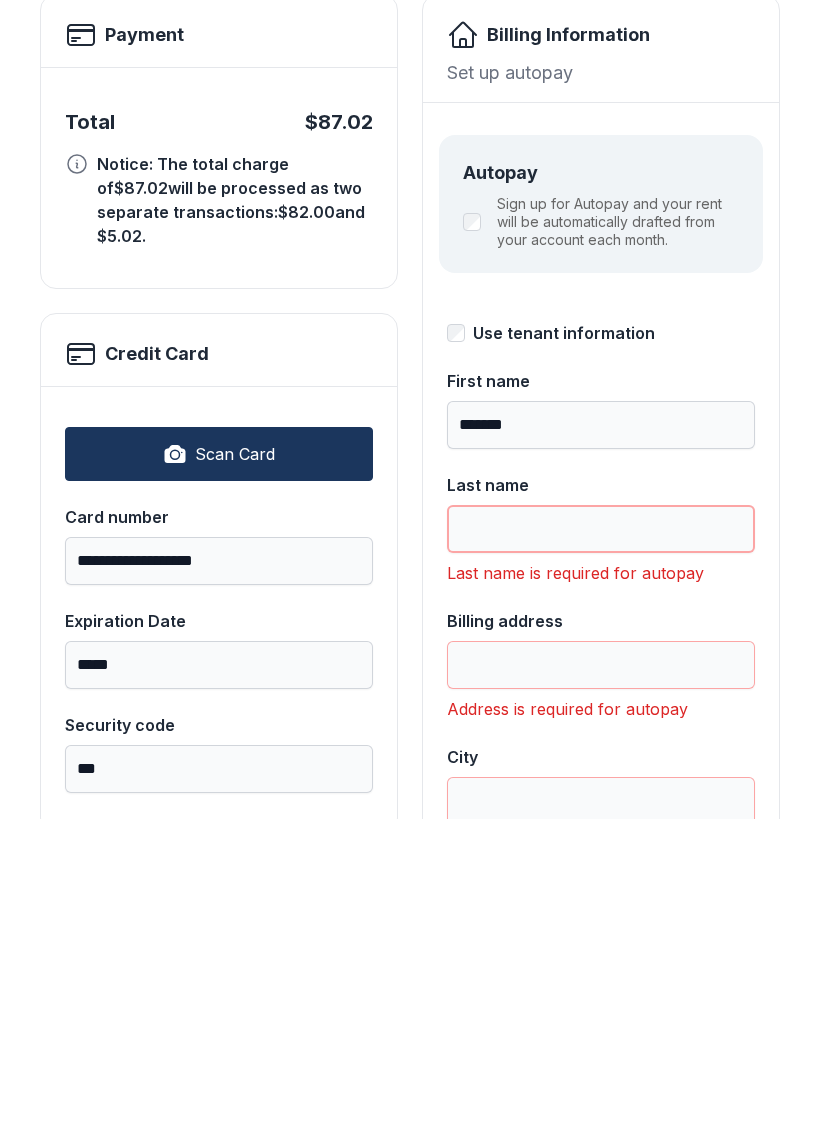 click on "Last name" at bounding box center [601, 841] 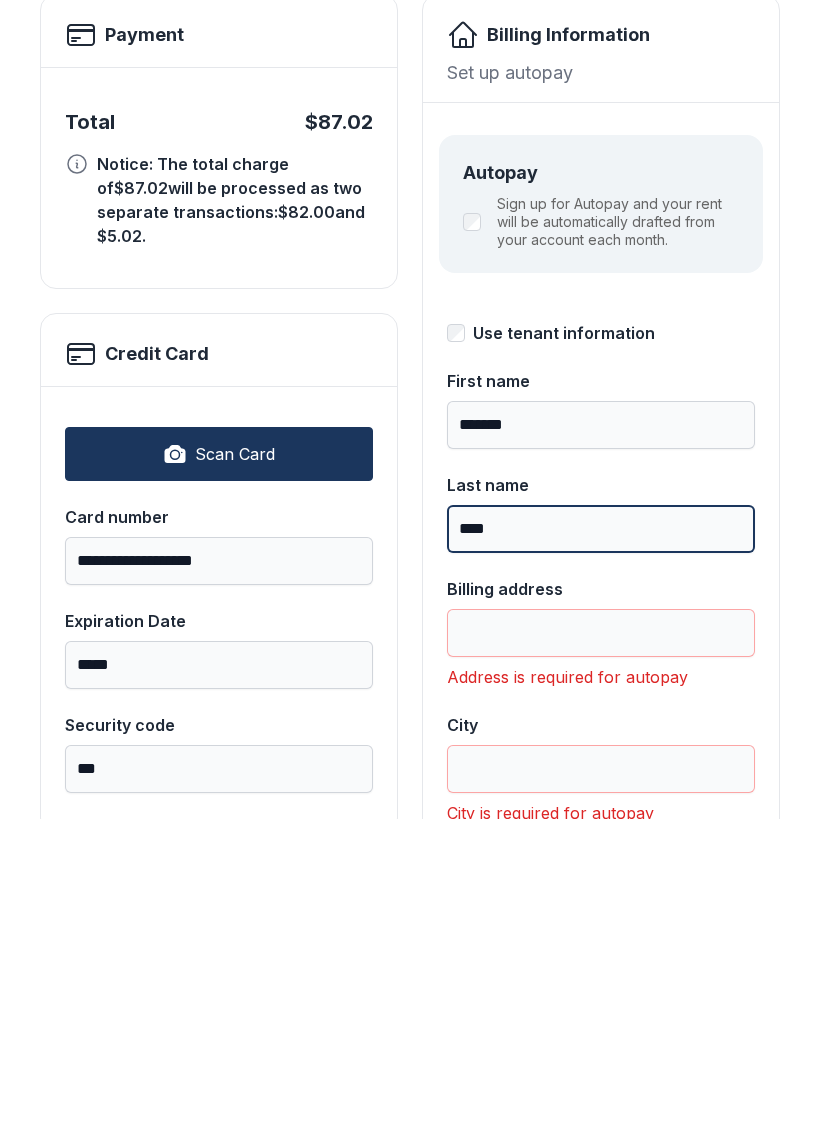 type on "****" 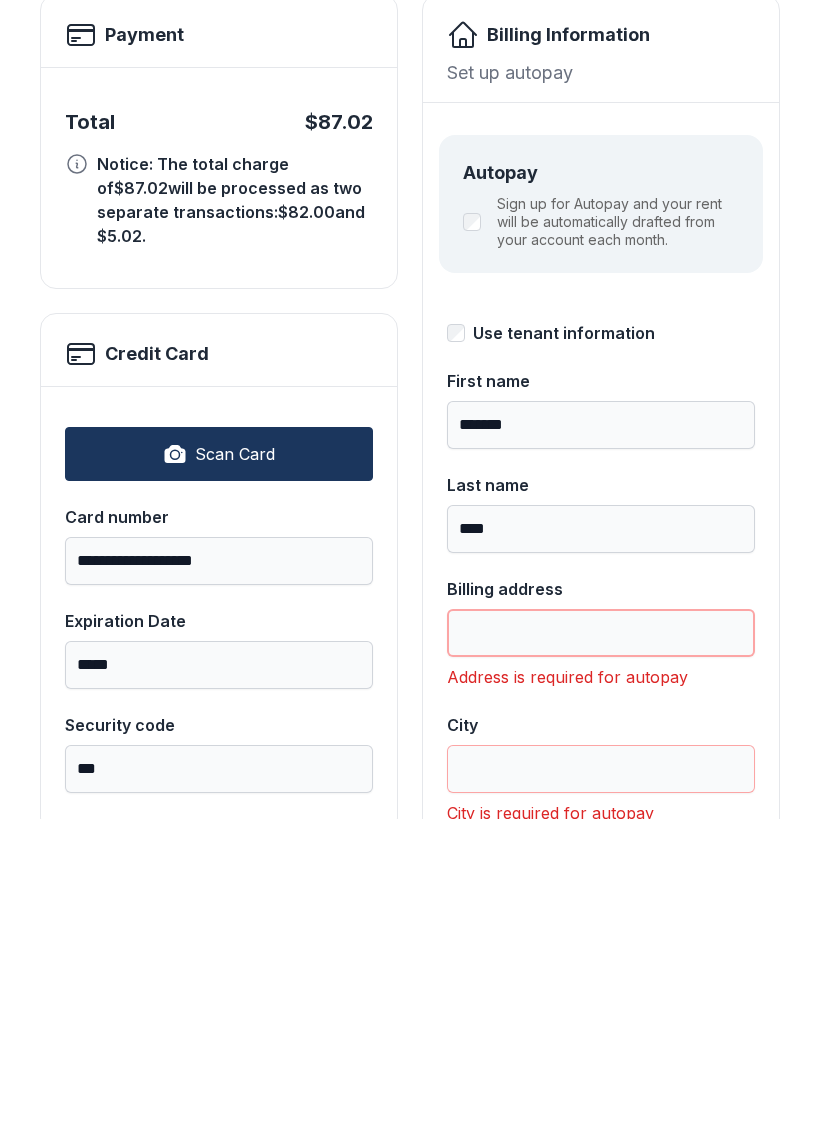 click on "Billing address" at bounding box center [601, 945] 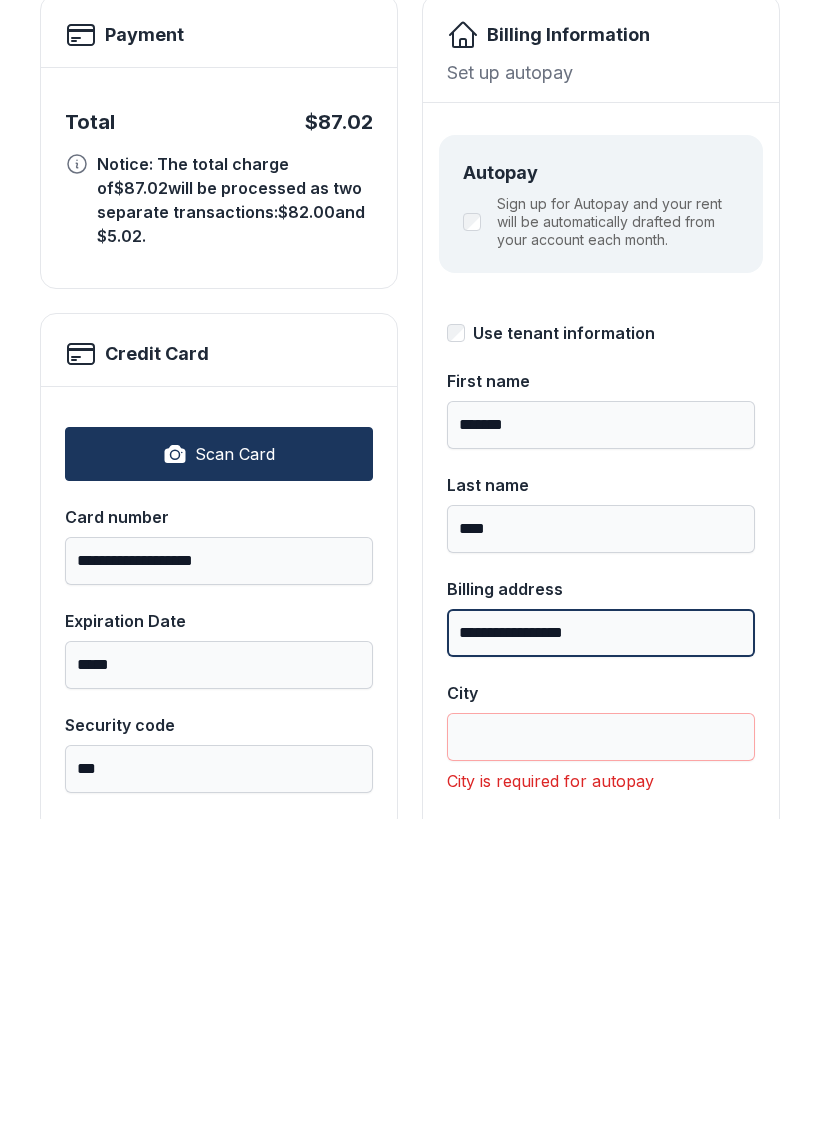 type on "**********" 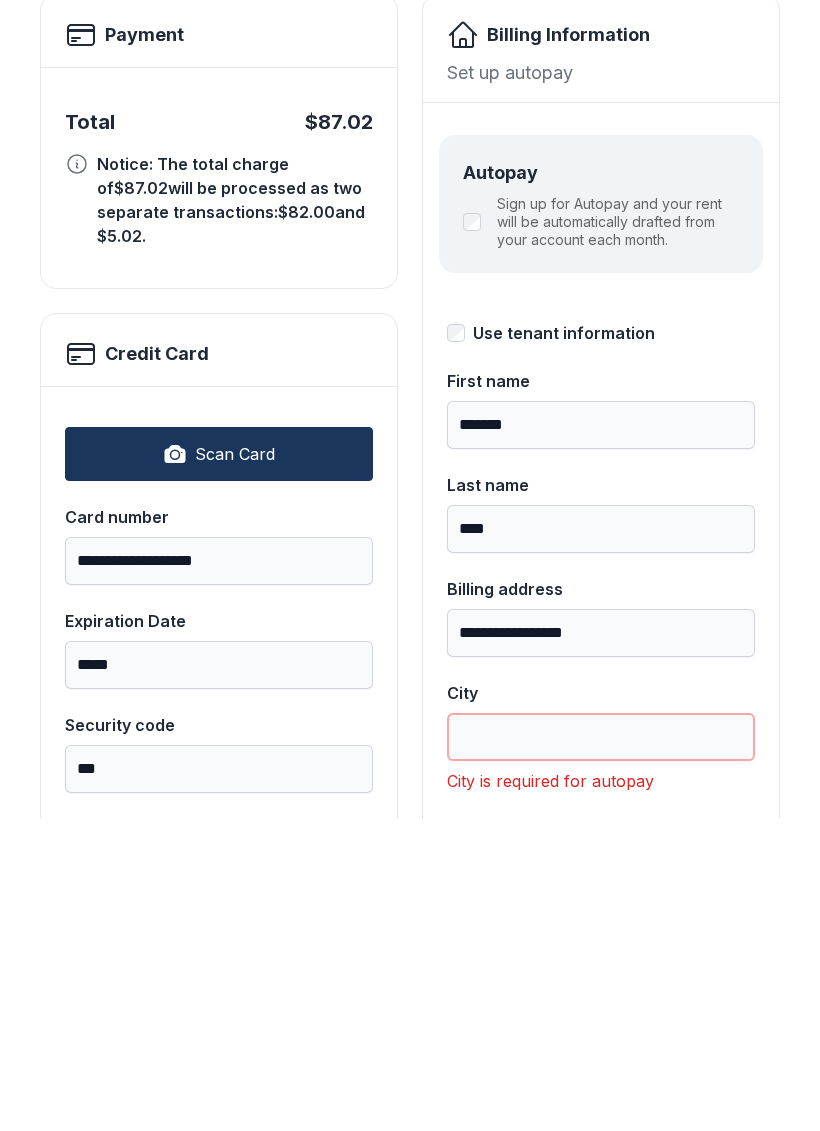 click on "City" at bounding box center [601, 1049] 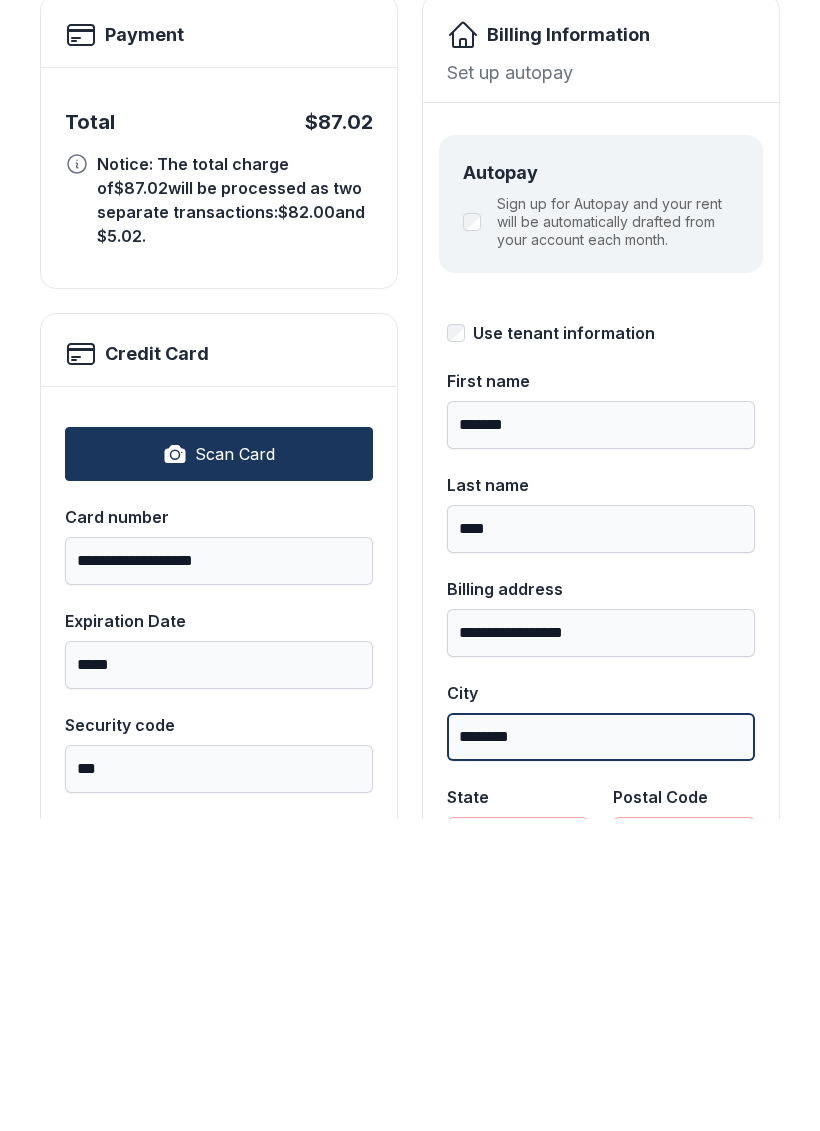type on "********" 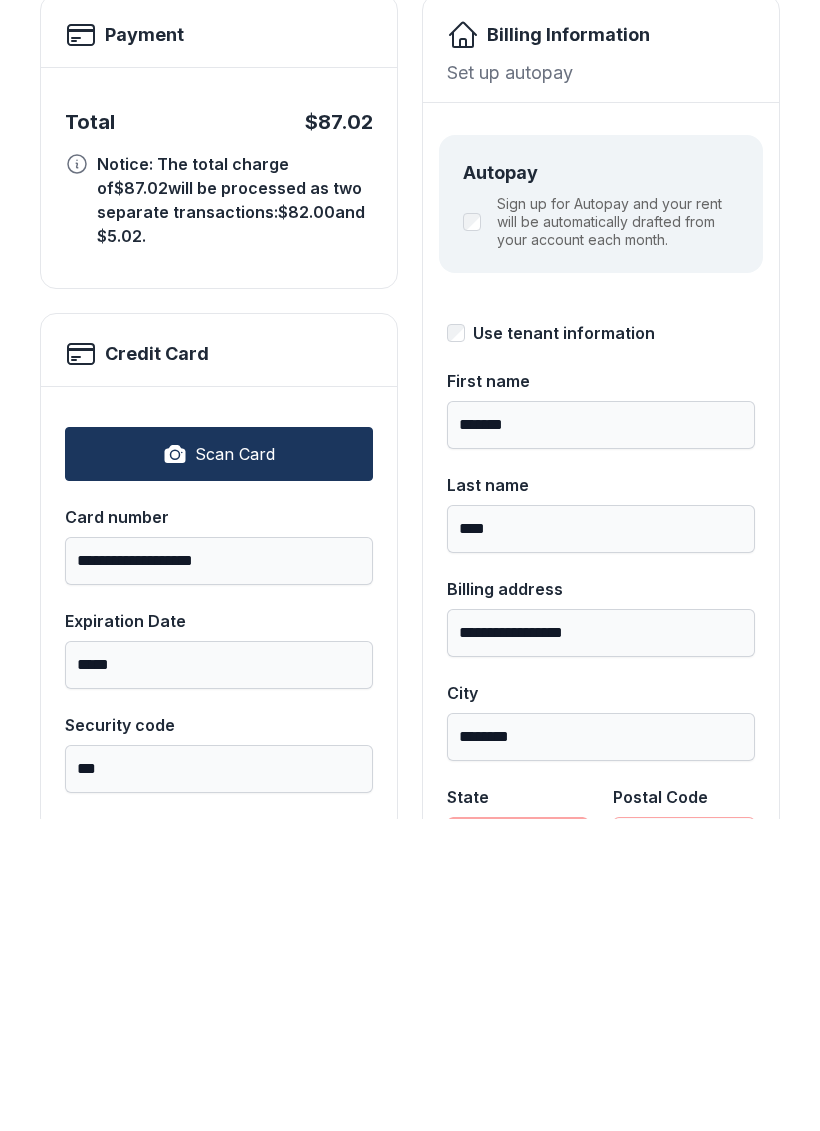 click on "**********" at bounding box center [518, 1153] 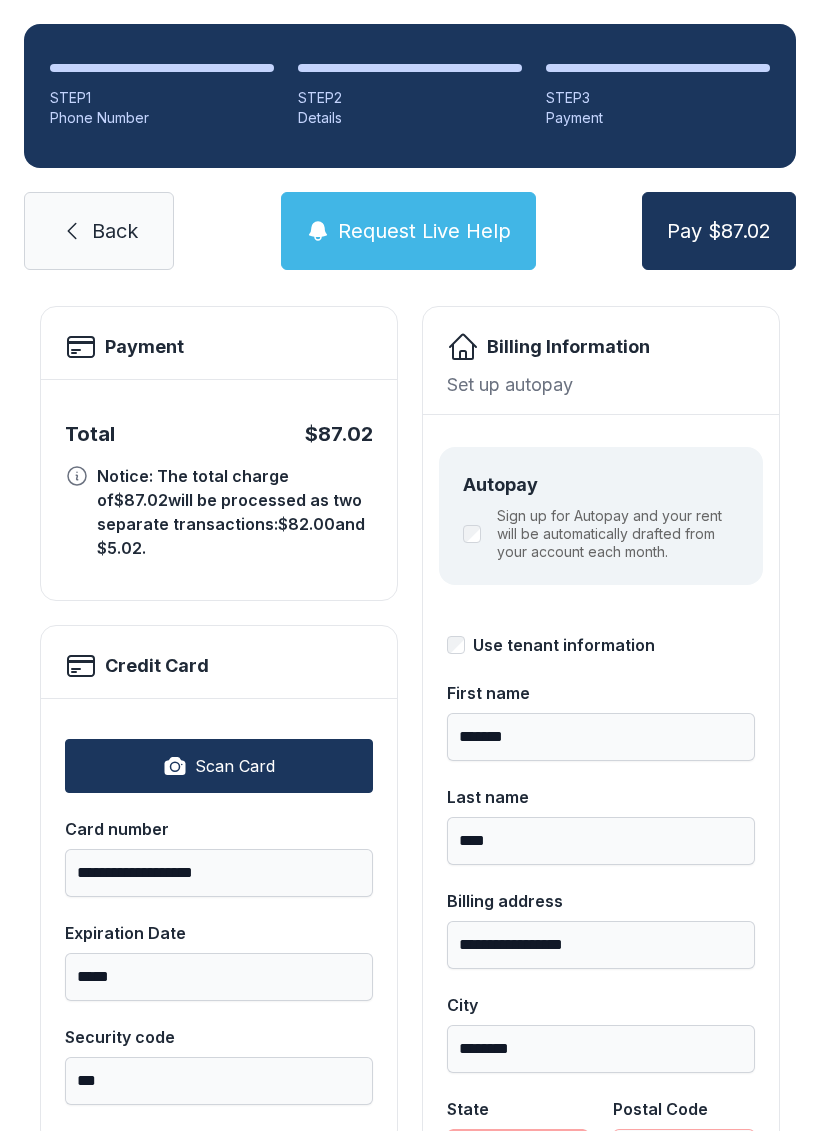 select on "**" 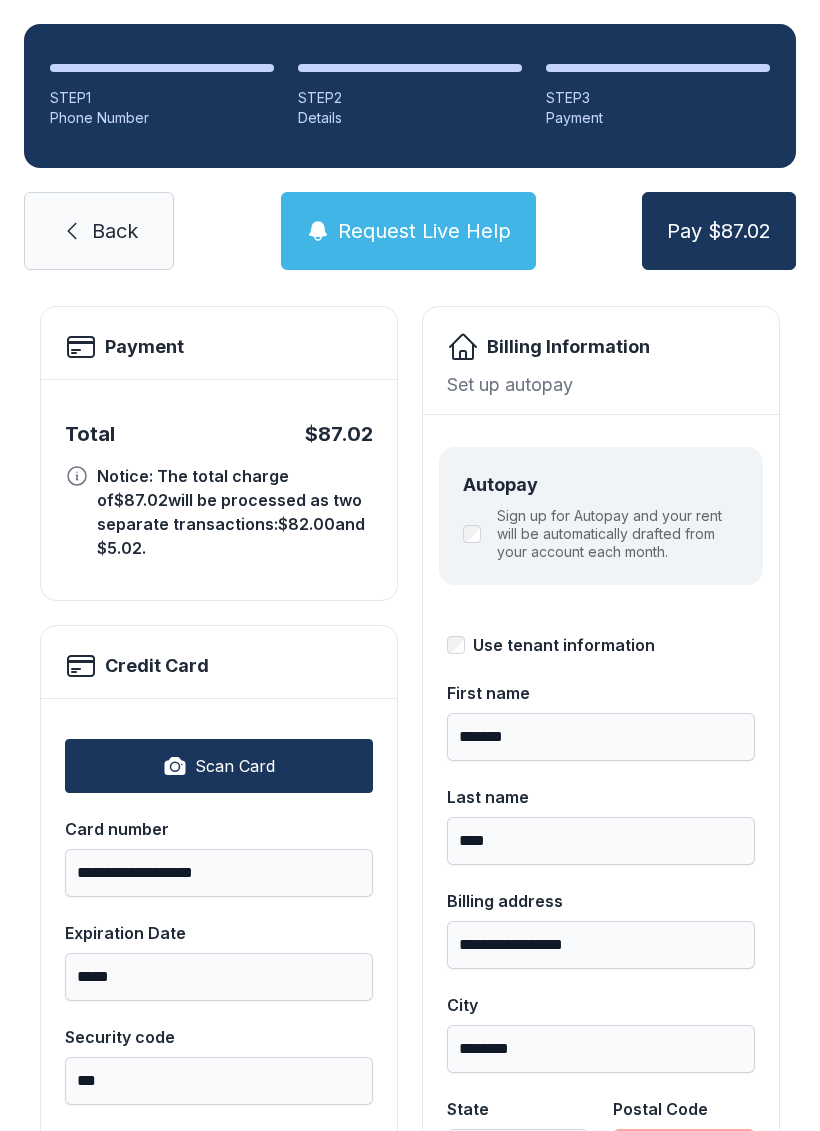click on "Postal Code" at bounding box center [684, 1153] 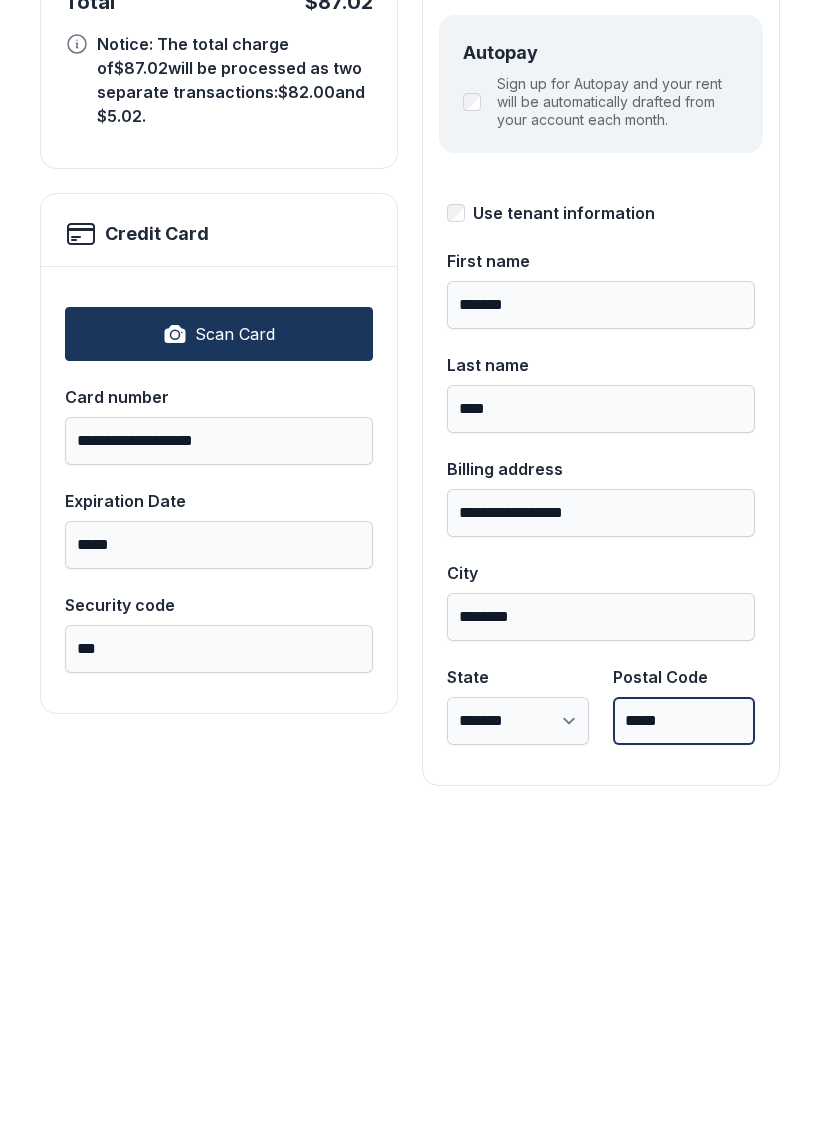 scroll, scrollTop: 218, scrollLeft: 0, axis: vertical 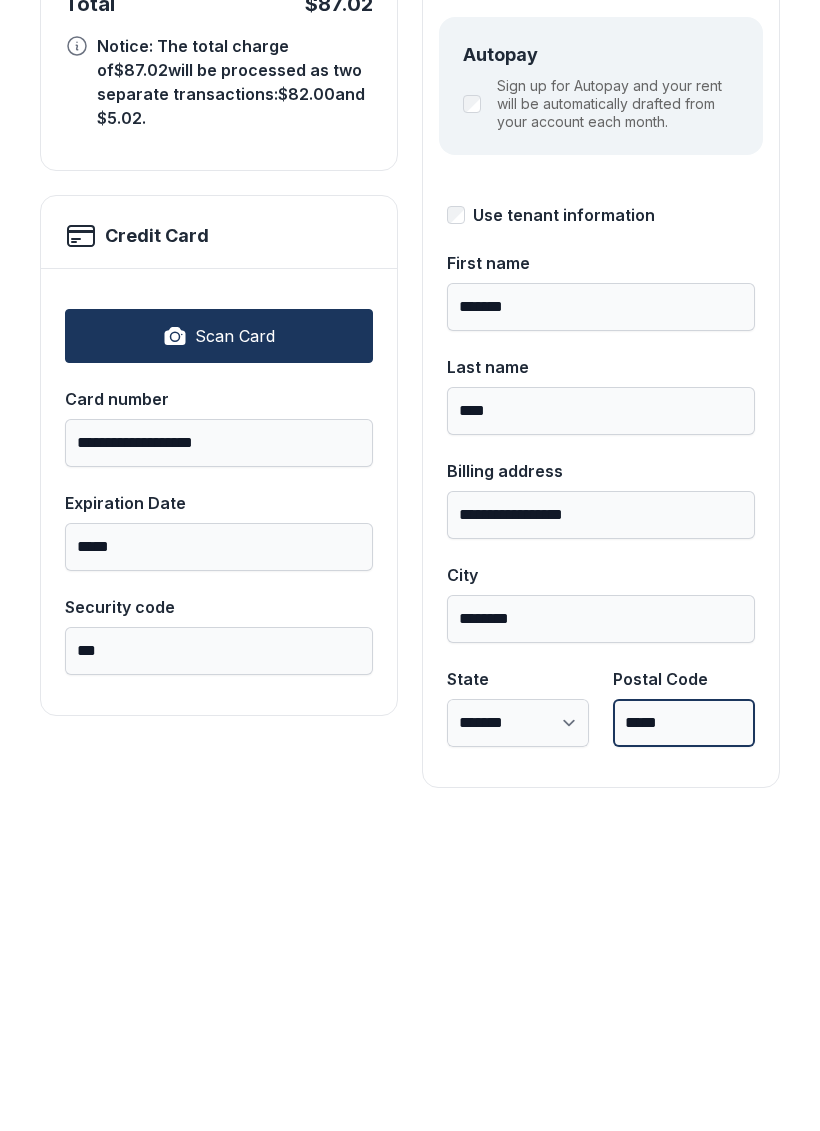 type on "*****" 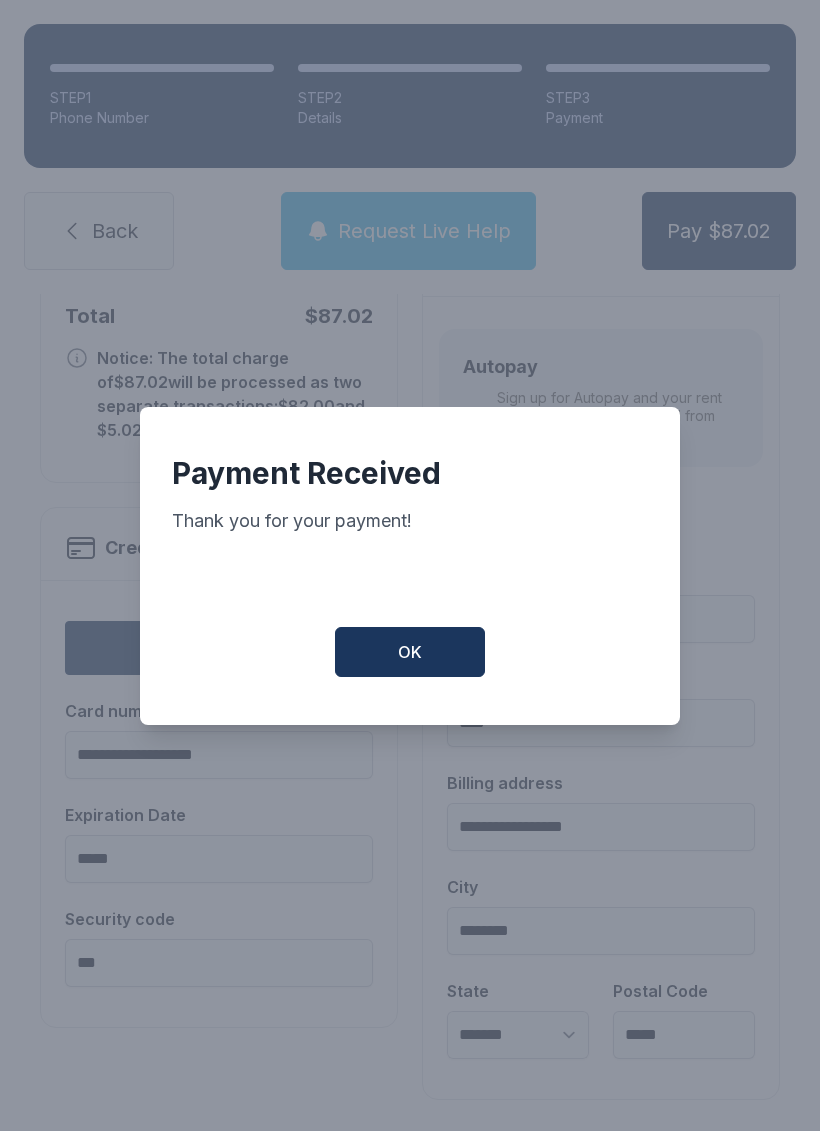 click on "OK" at bounding box center (410, 652) 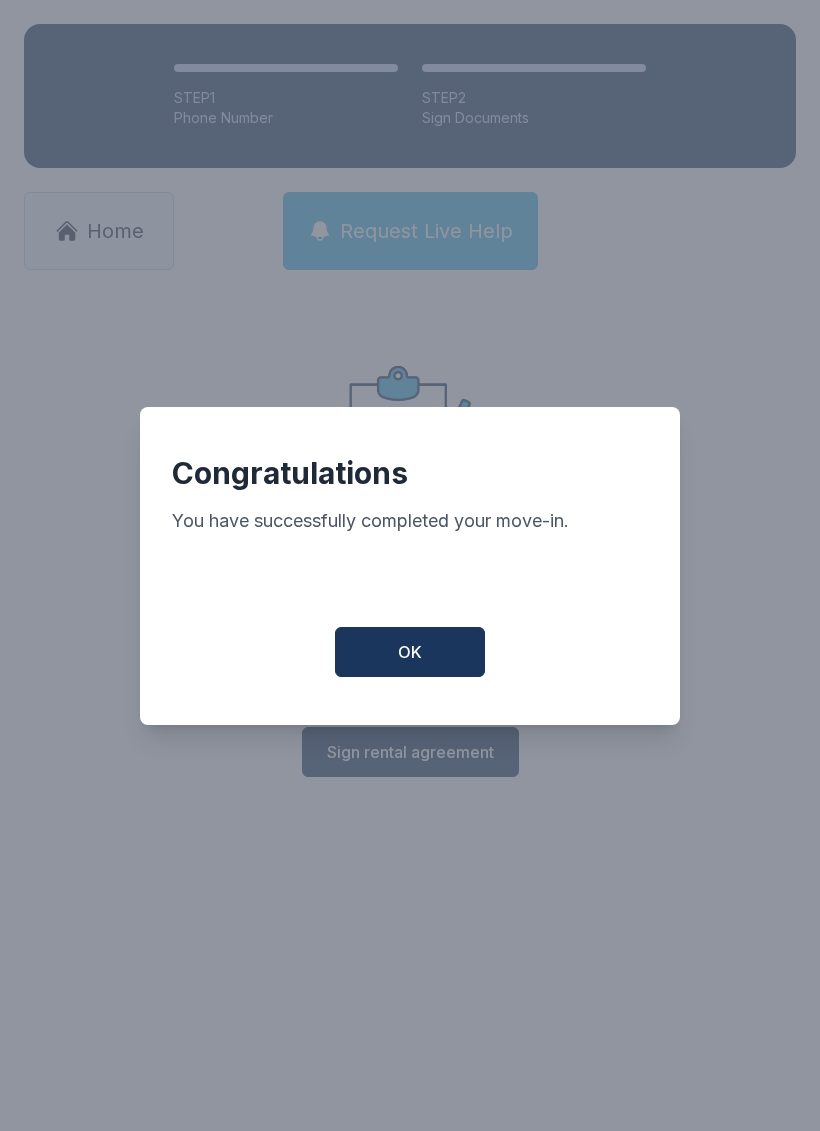 click on "Congratulations You have successfully completed your move-in. OK" at bounding box center [410, 566] 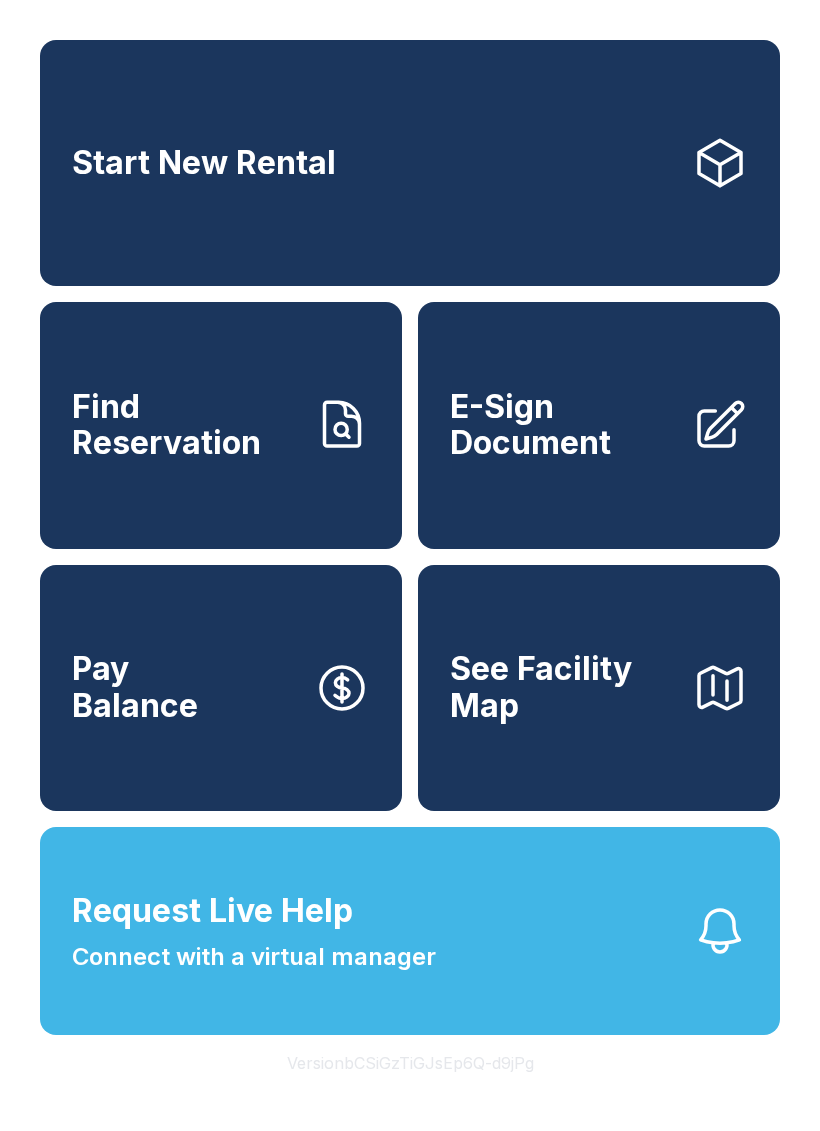 click on "Request Live Help Connect with a virtual manager" at bounding box center (254, 931) 